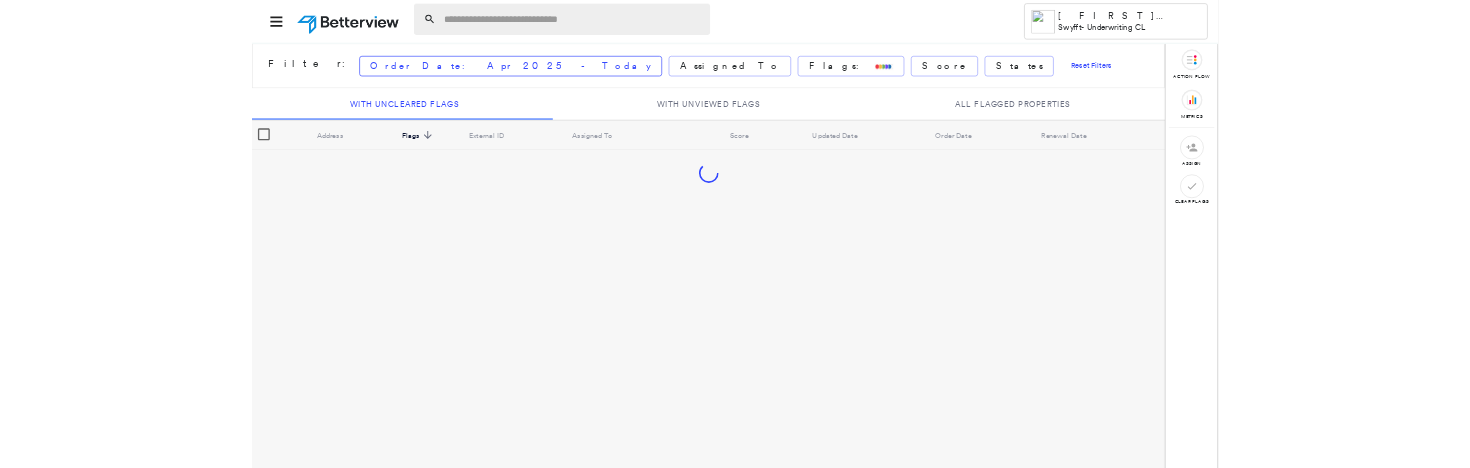 scroll, scrollTop: 0, scrollLeft: 0, axis: both 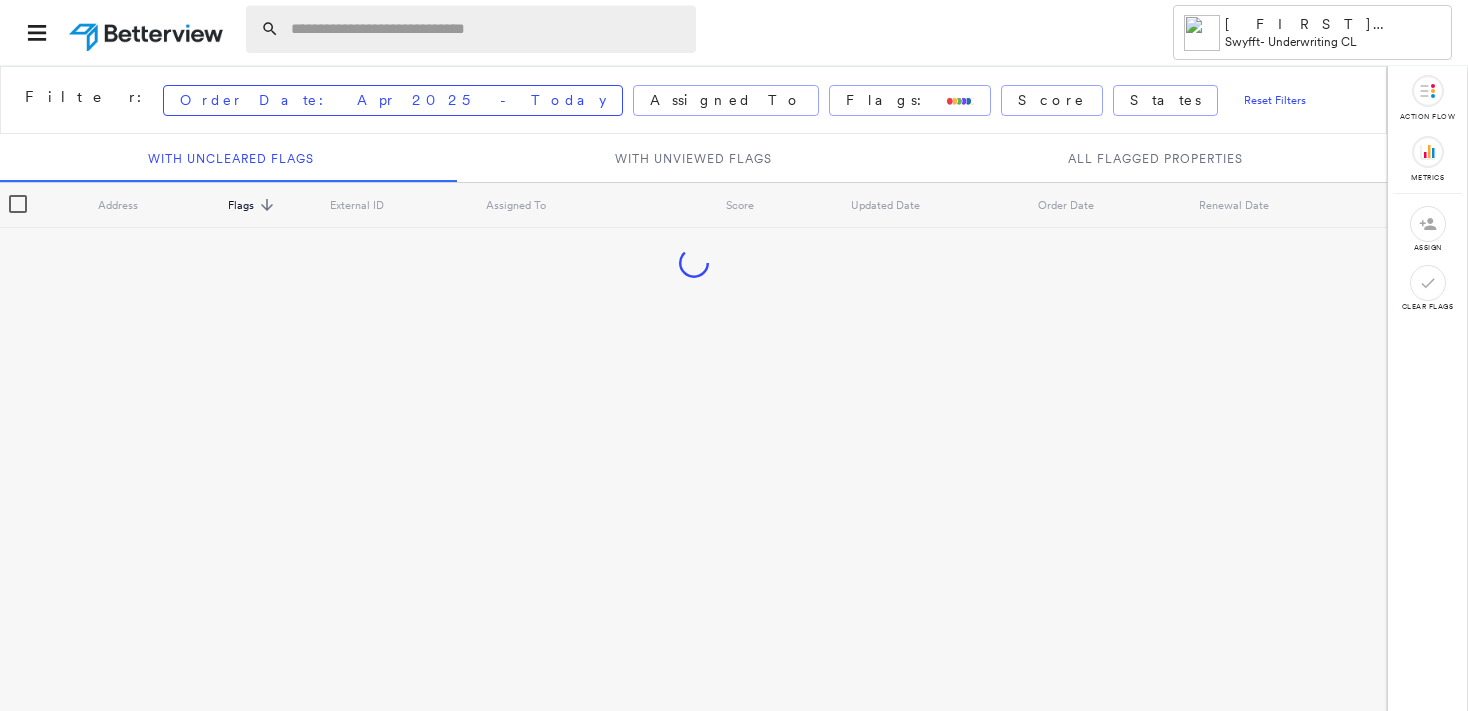 click at bounding box center (487, 29) 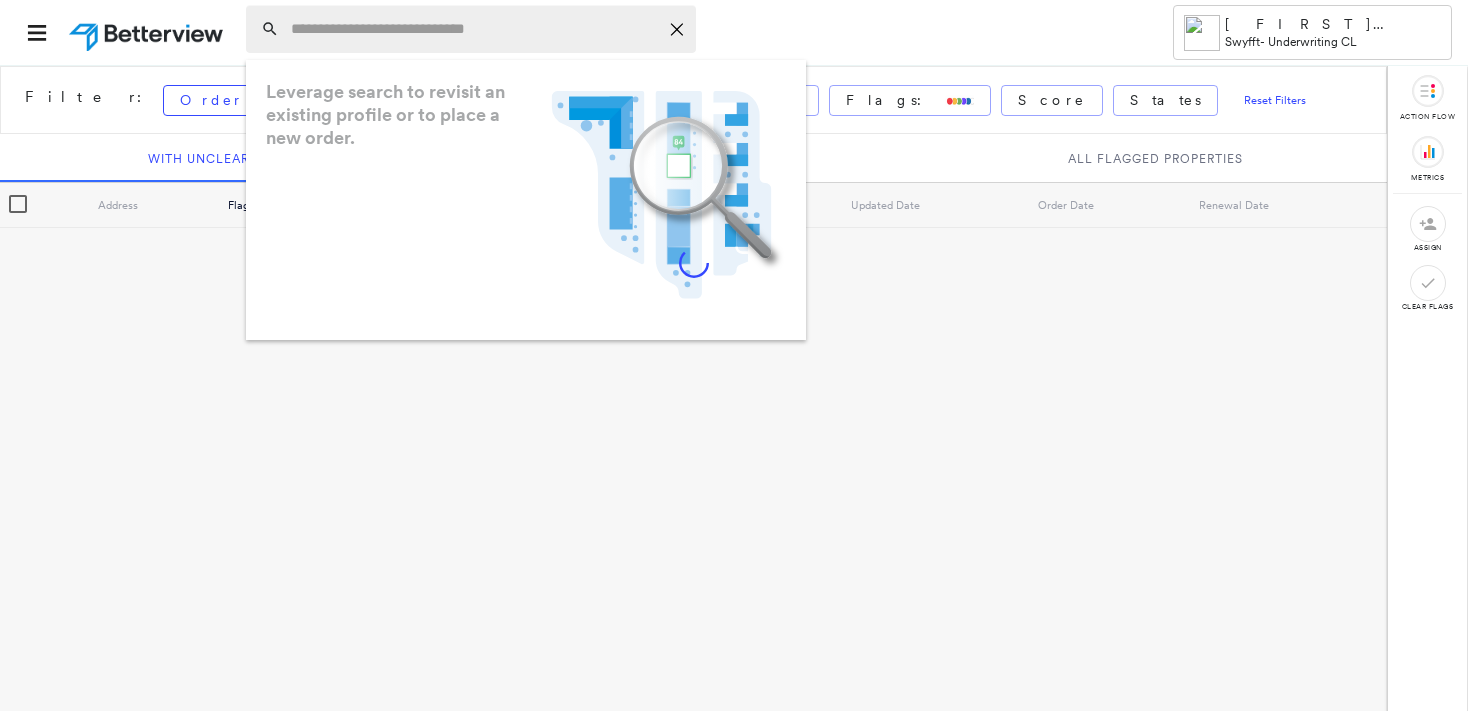 paste on "**********" 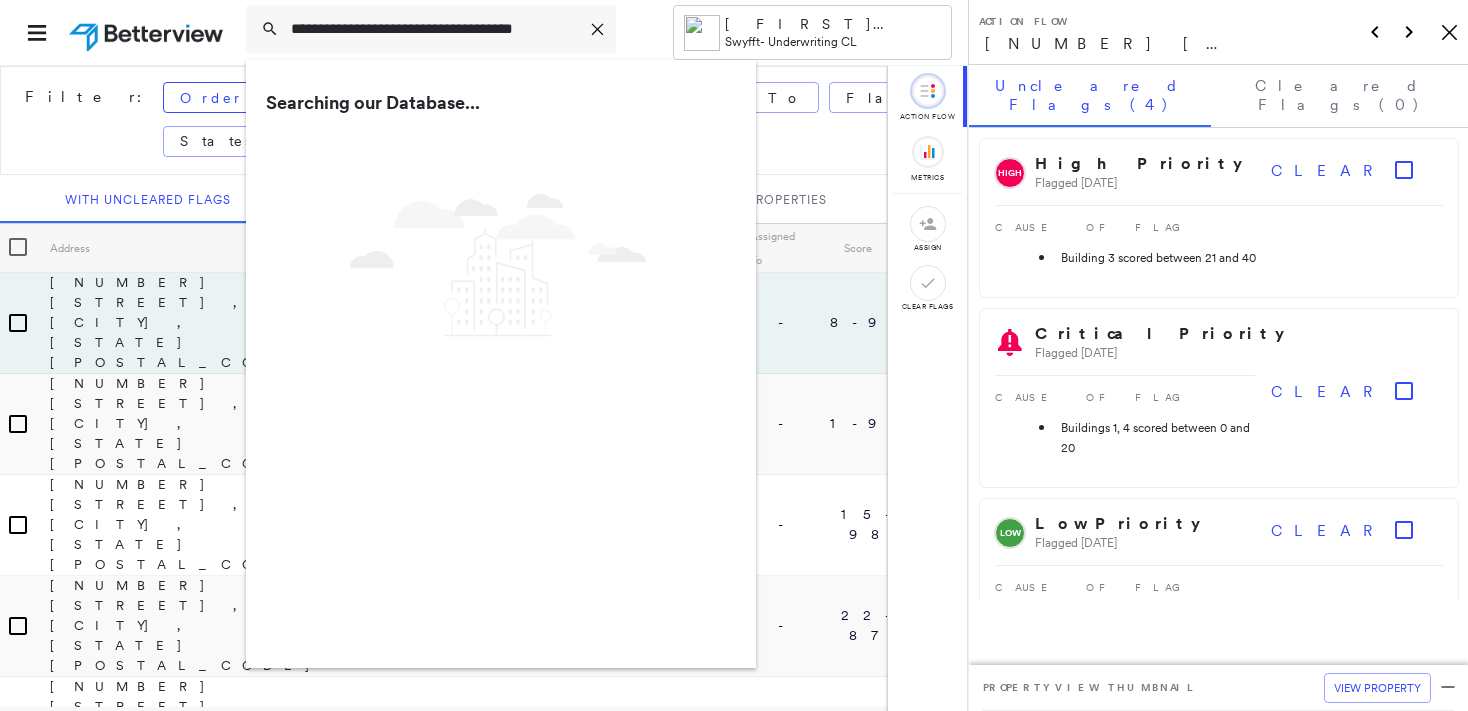 type on "**********" 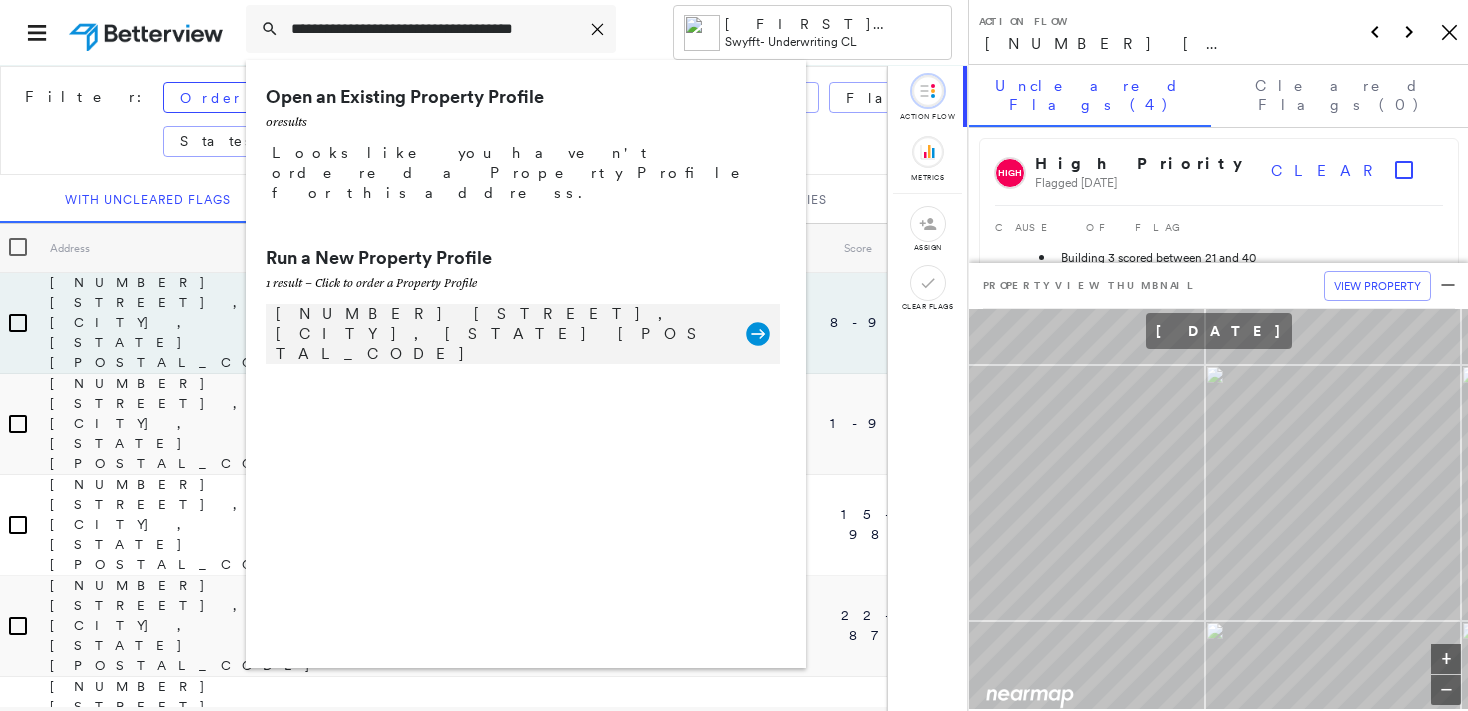 click on "[NUMBER] [STREET], [CITY], [STATE] [POSTAL_CODE]" at bounding box center (501, 334) 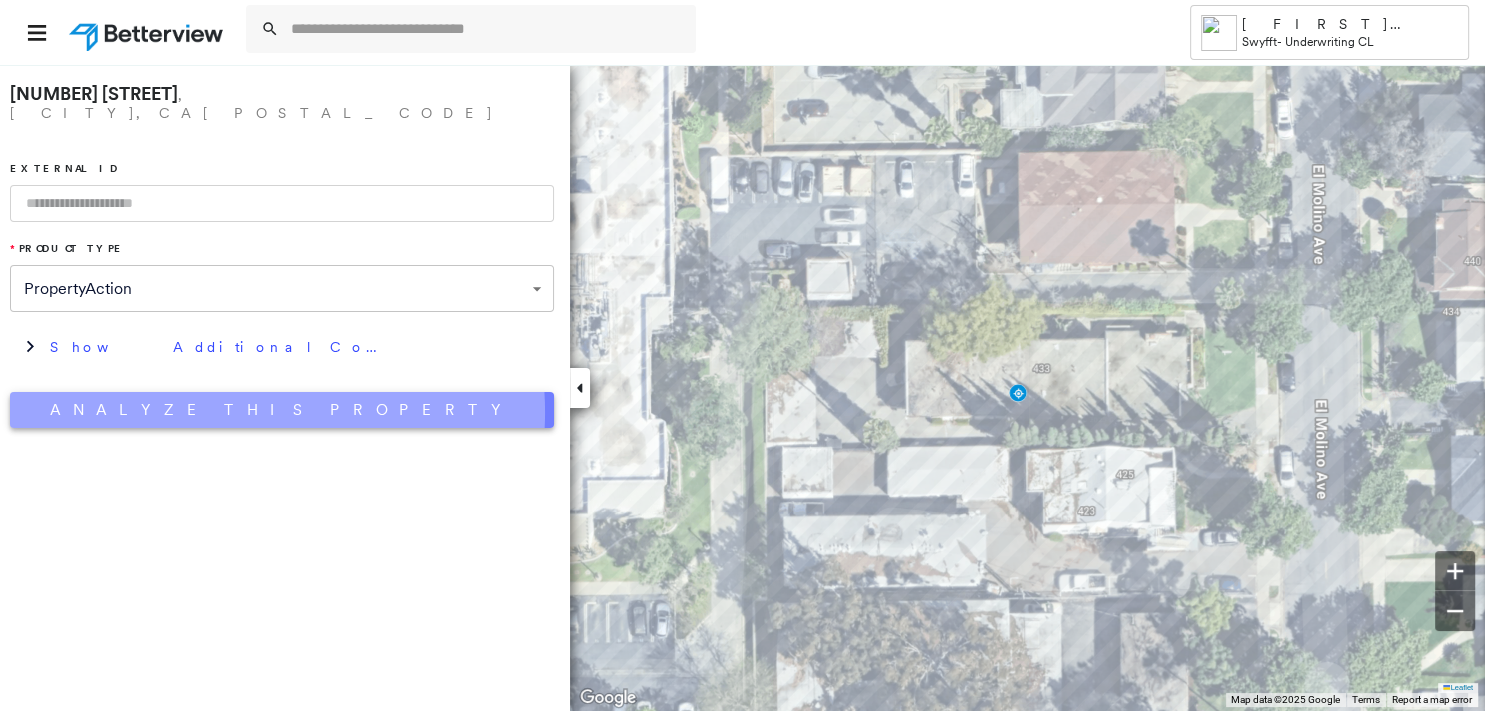 click on "Analyze This Property" at bounding box center (282, 410) 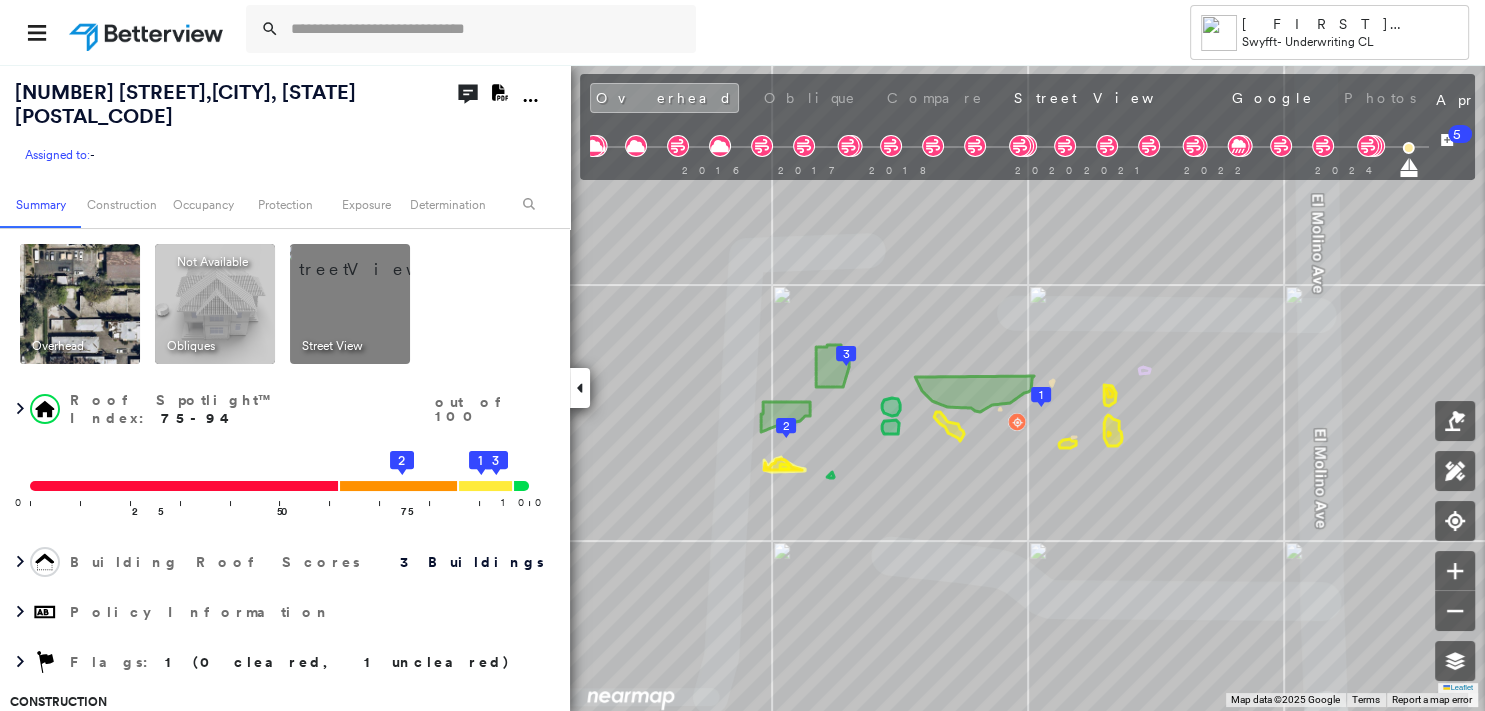 click on "Download PDF Report" 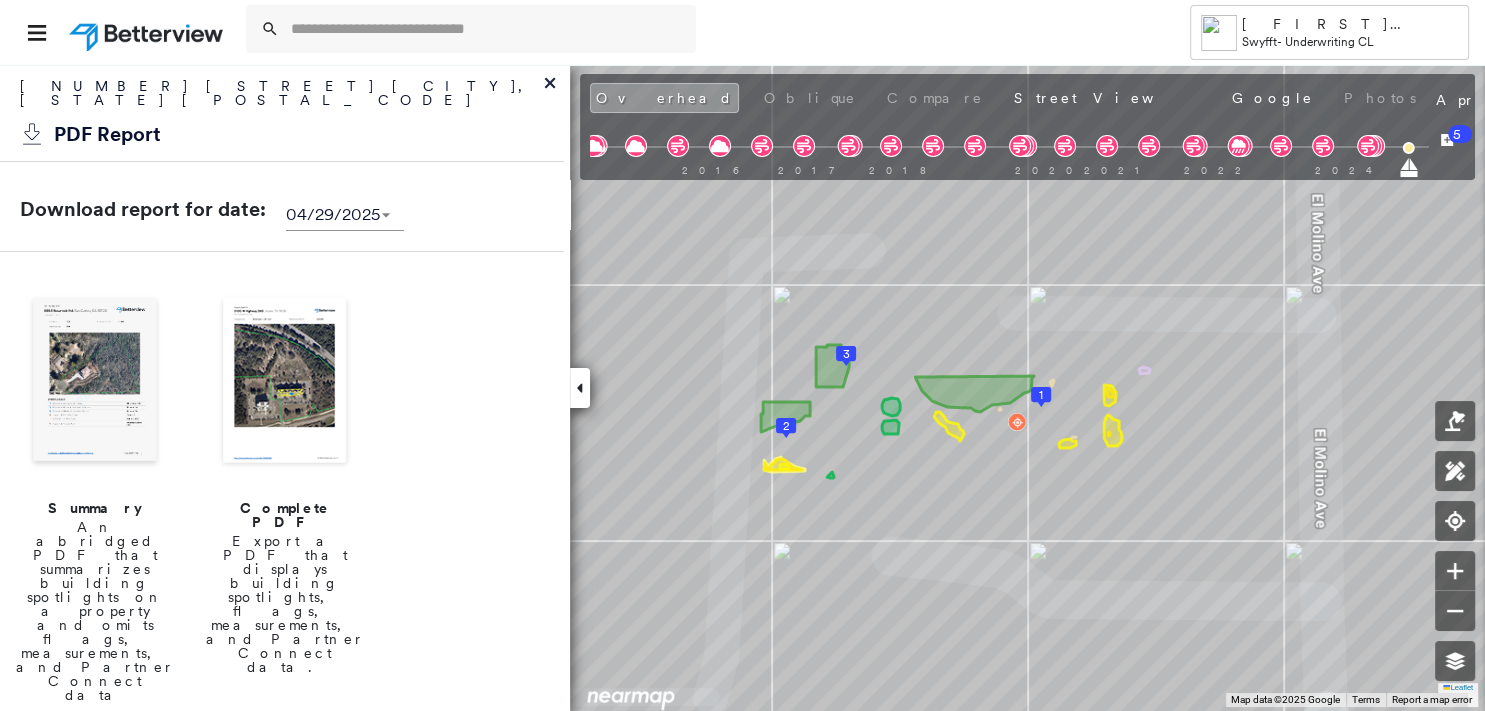 click at bounding box center [95, 382] 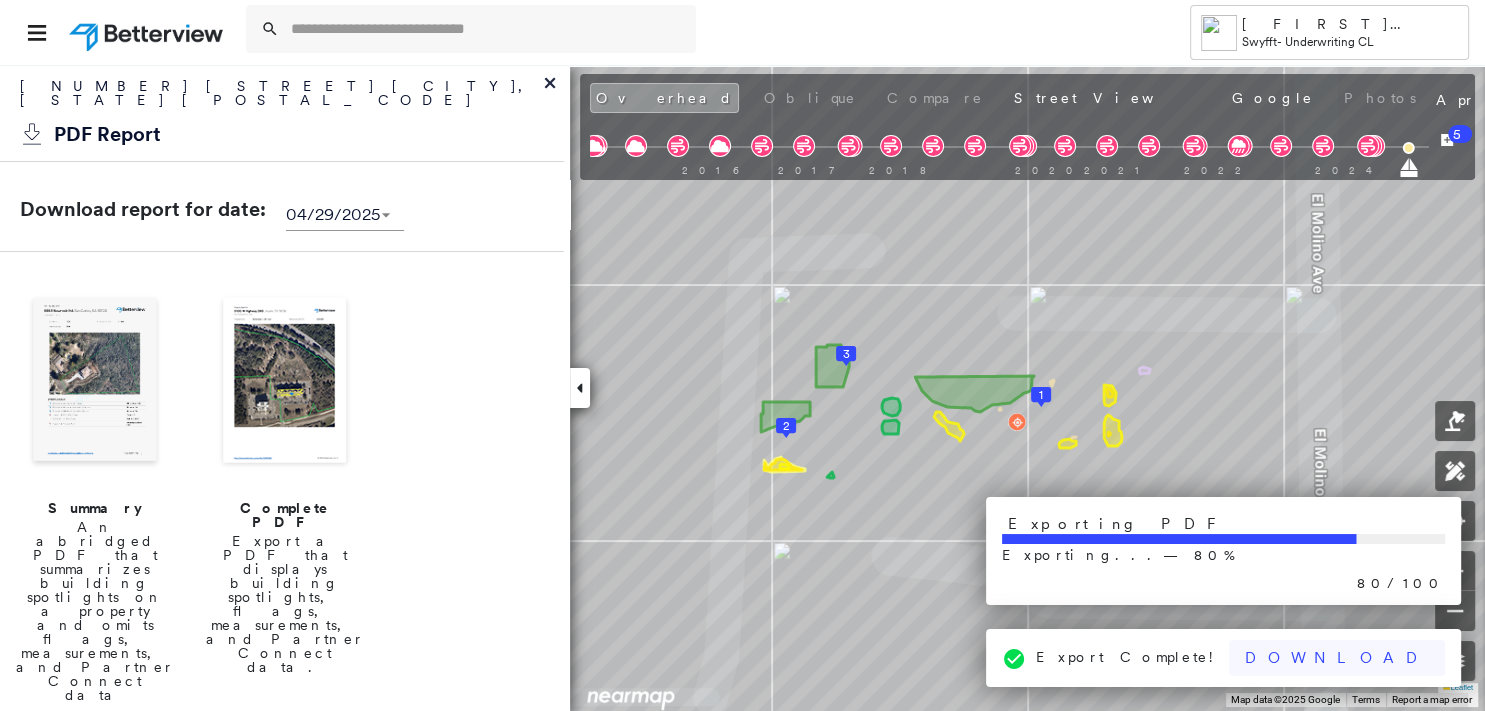 click on "Download" at bounding box center [1337, 658] 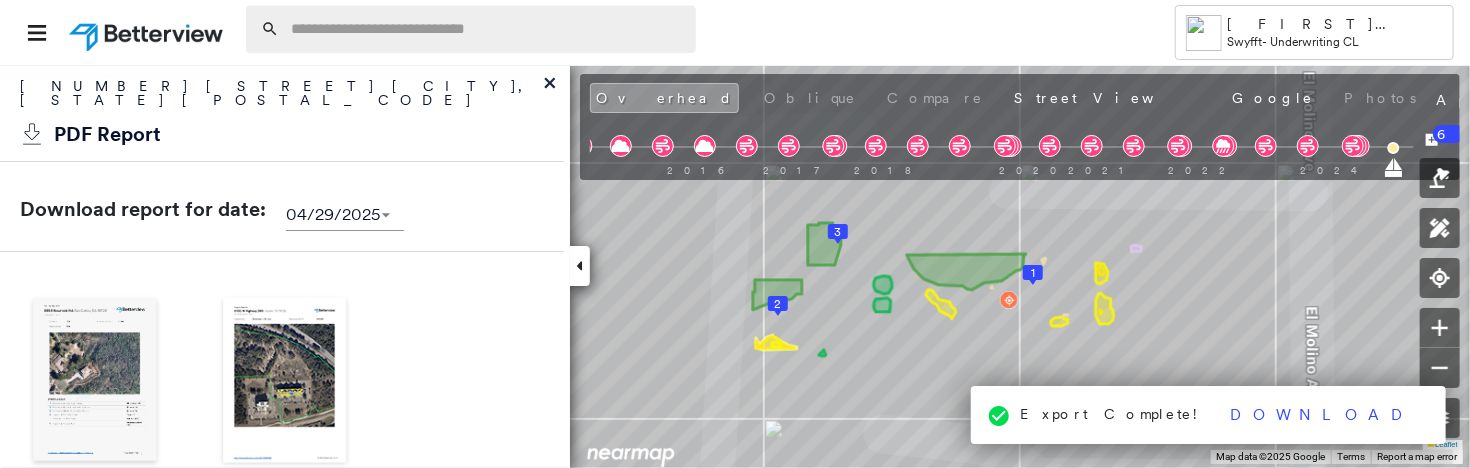 click at bounding box center (487, 29) 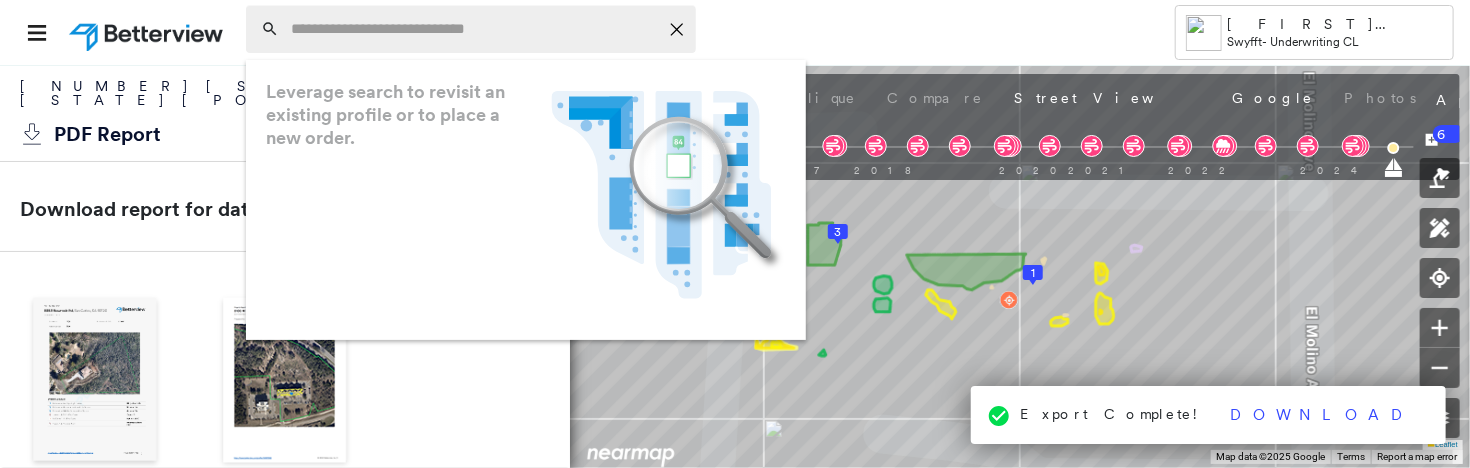 paste on "**********" 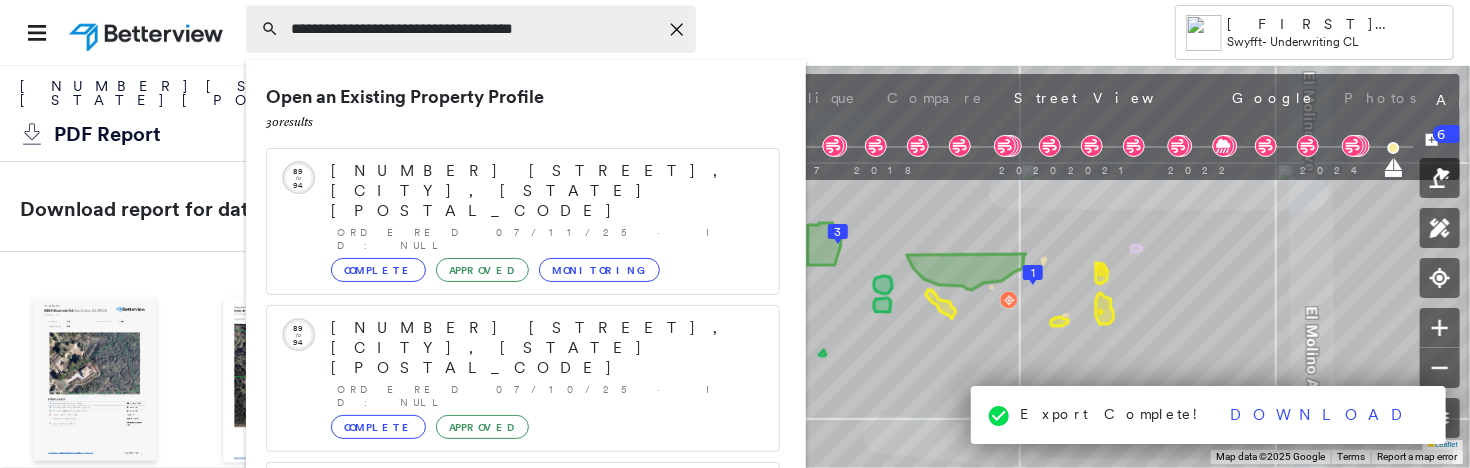 type on "**********" 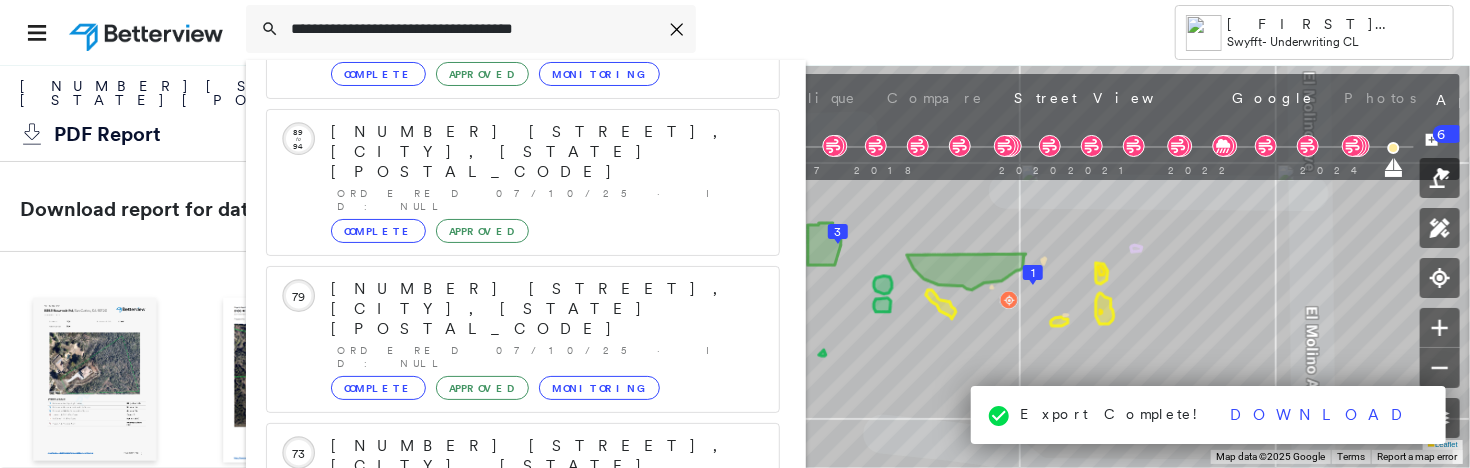 scroll, scrollTop: 208, scrollLeft: 0, axis: vertical 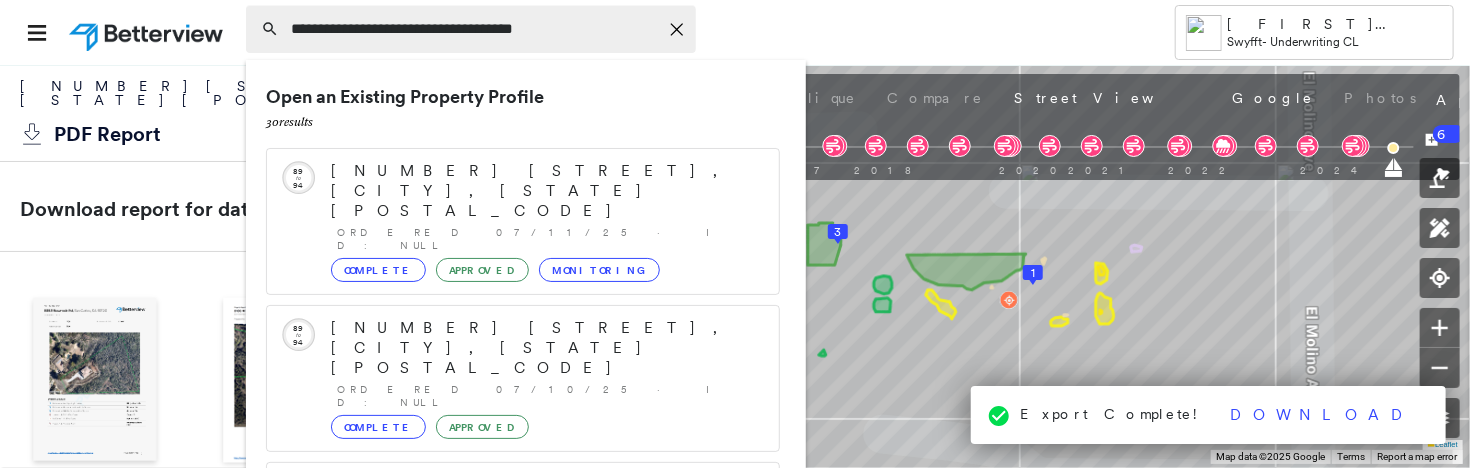 click 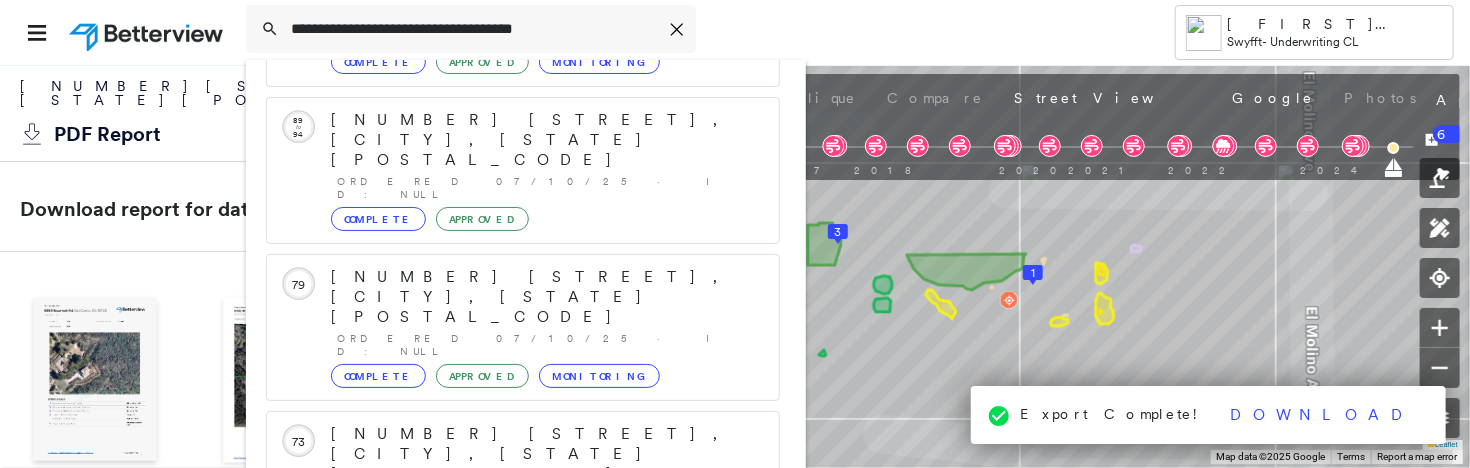 scroll, scrollTop: 0, scrollLeft: 0, axis: both 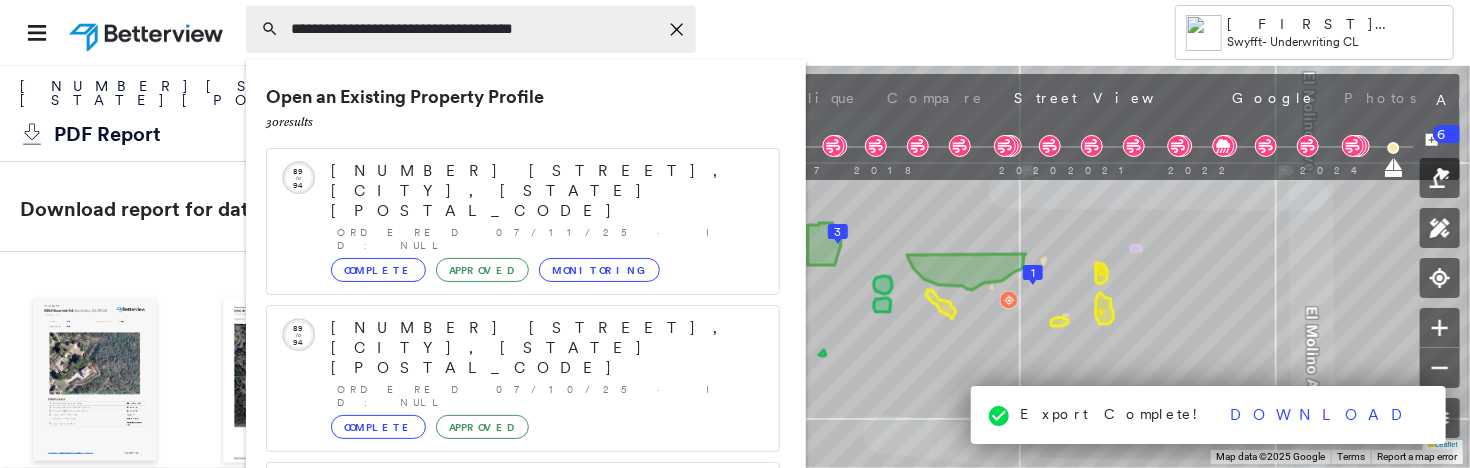 drag, startPoint x: 566, startPoint y: 26, endPoint x: 290, endPoint y: 37, distance: 276.21912 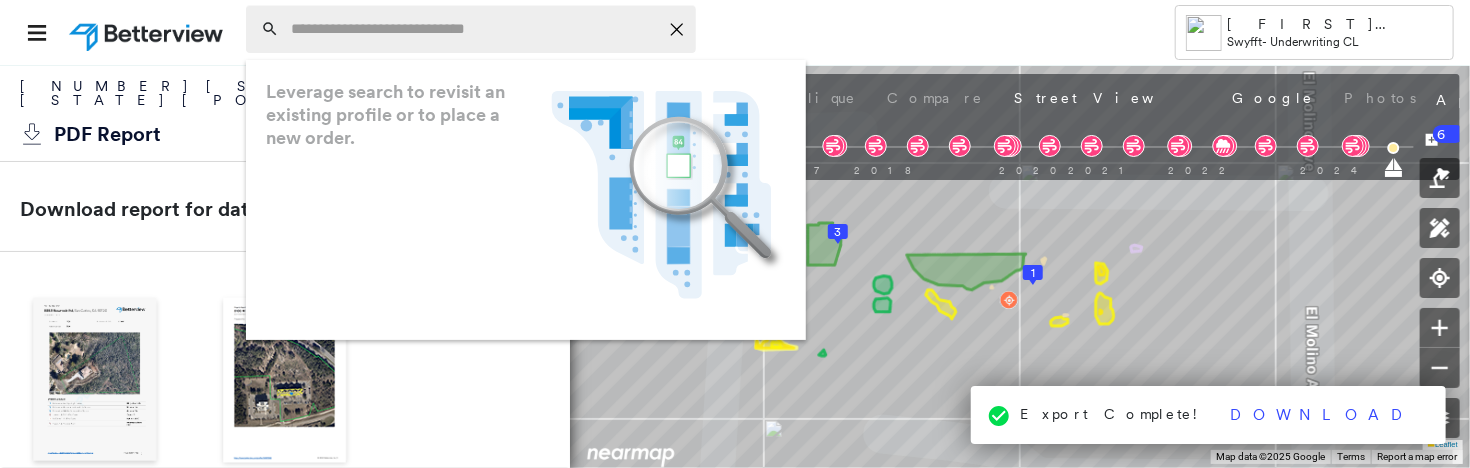 click at bounding box center (474, 29) 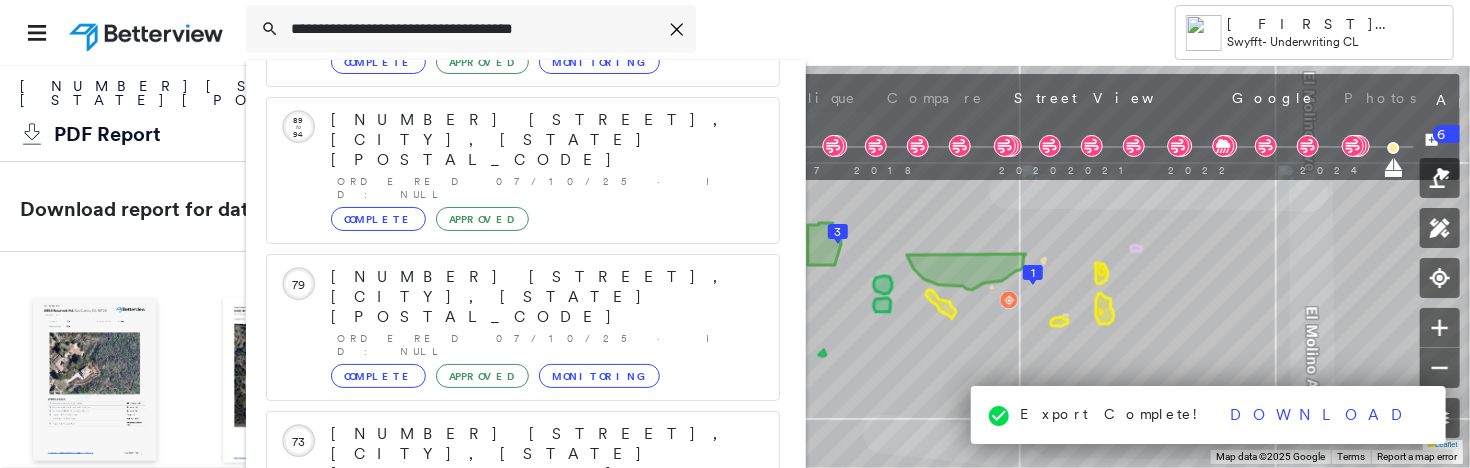 scroll, scrollTop: 0, scrollLeft: 0, axis: both 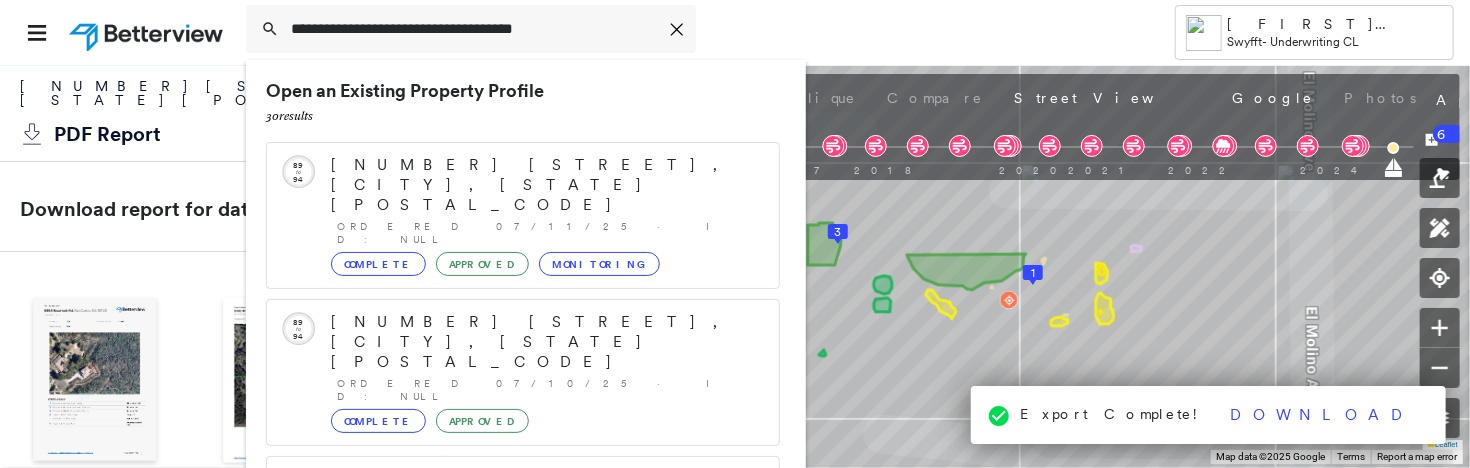 click on "30  result s" at bounding box center [523, 115] 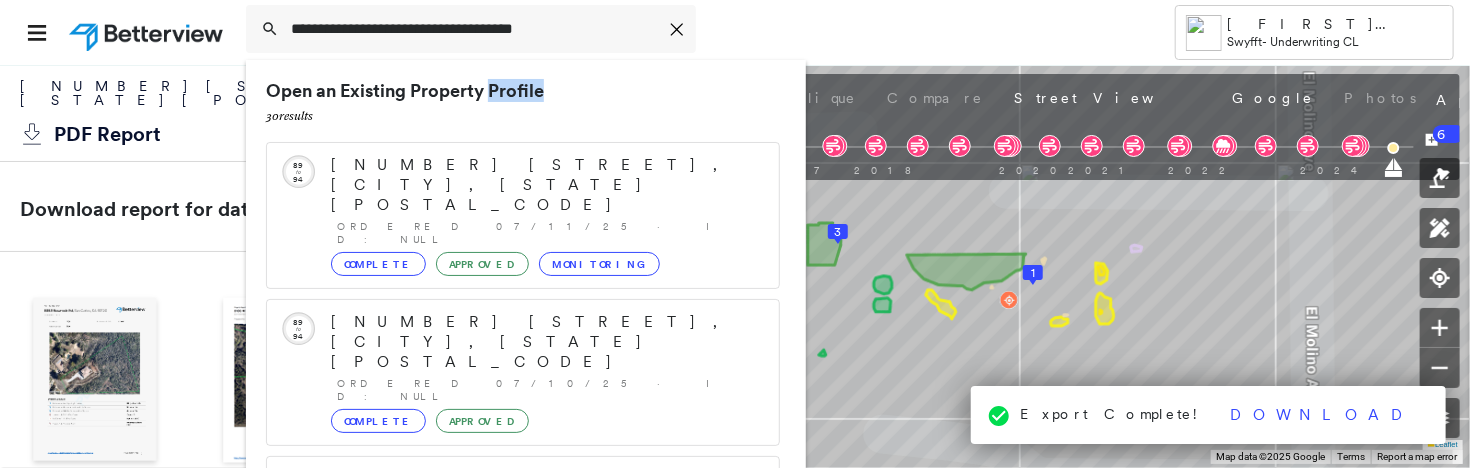 click on "Open an Existing Property Profile 30  result s" at bounding box center (523, 103) 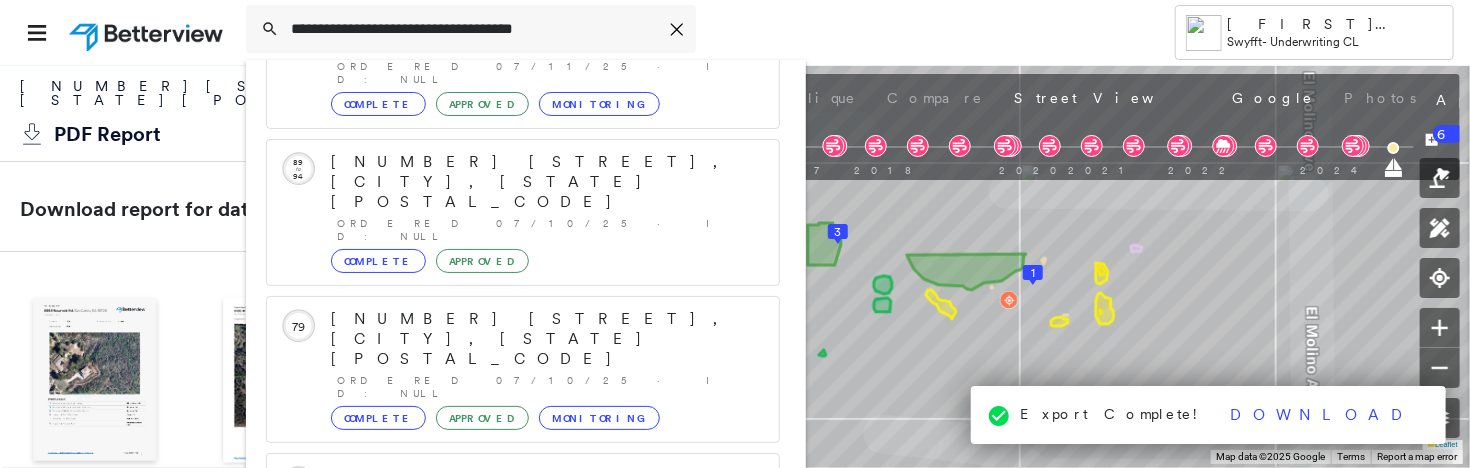 scroll, scrollTop: 208, scrollLeft: 0, axis: vertical 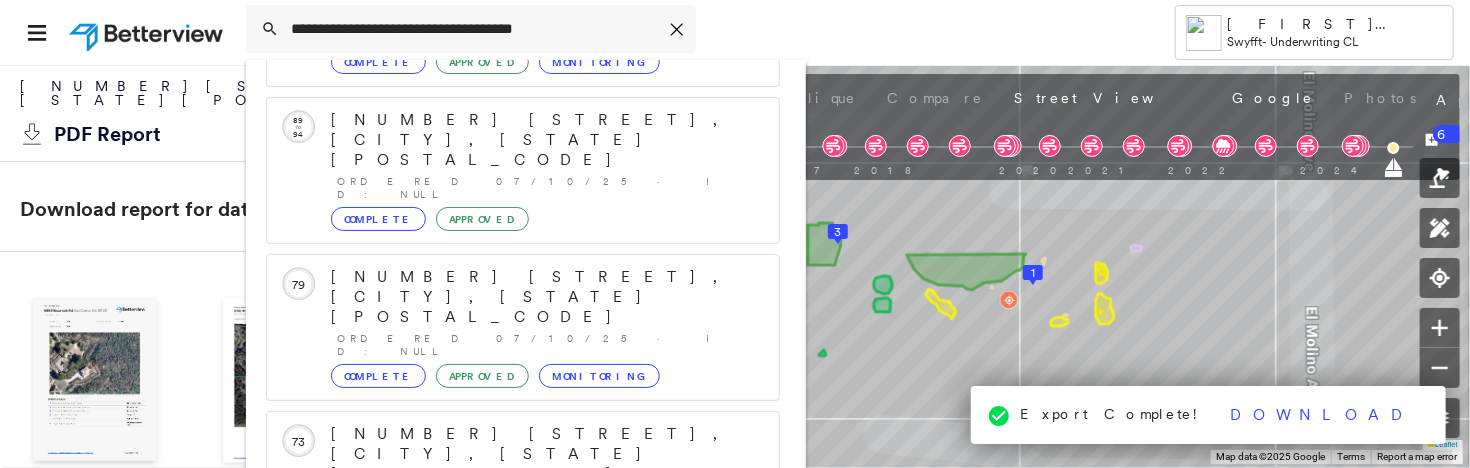 click on "Circled Text Icon [NUMBER] to [NUMBER] [NUMBER] [STREET], [CITY], [STATE] [POSTAL_CODE] Ordered [DATE] · ID: null Complete Approved Monitoring" at bounding box center (523, 641) 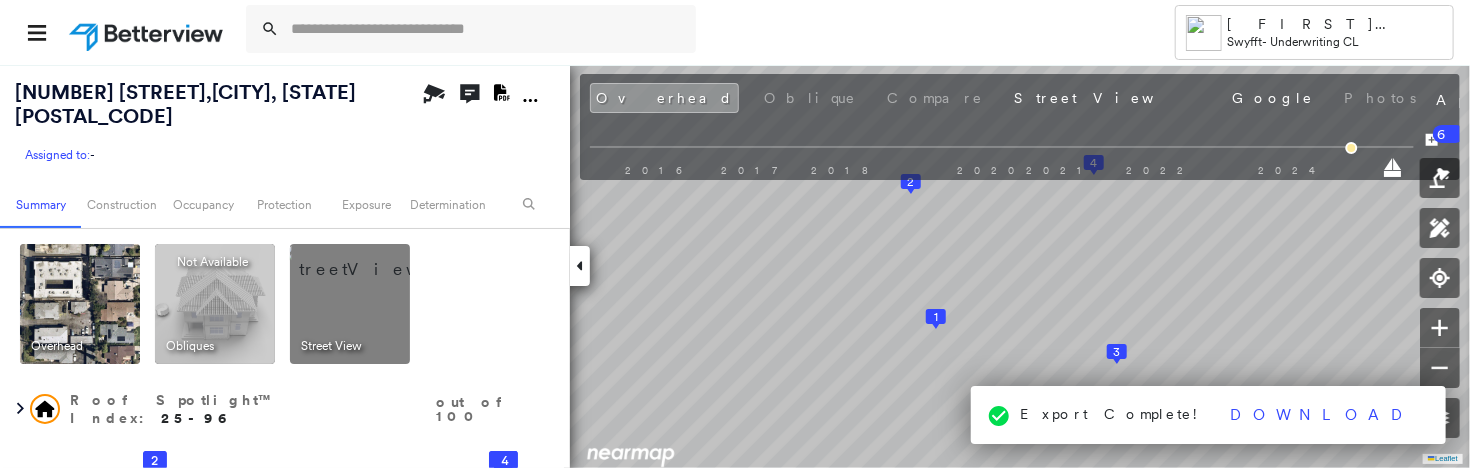 scroll, scrollTop: 226, scrollLeft: 0, axis: vertical 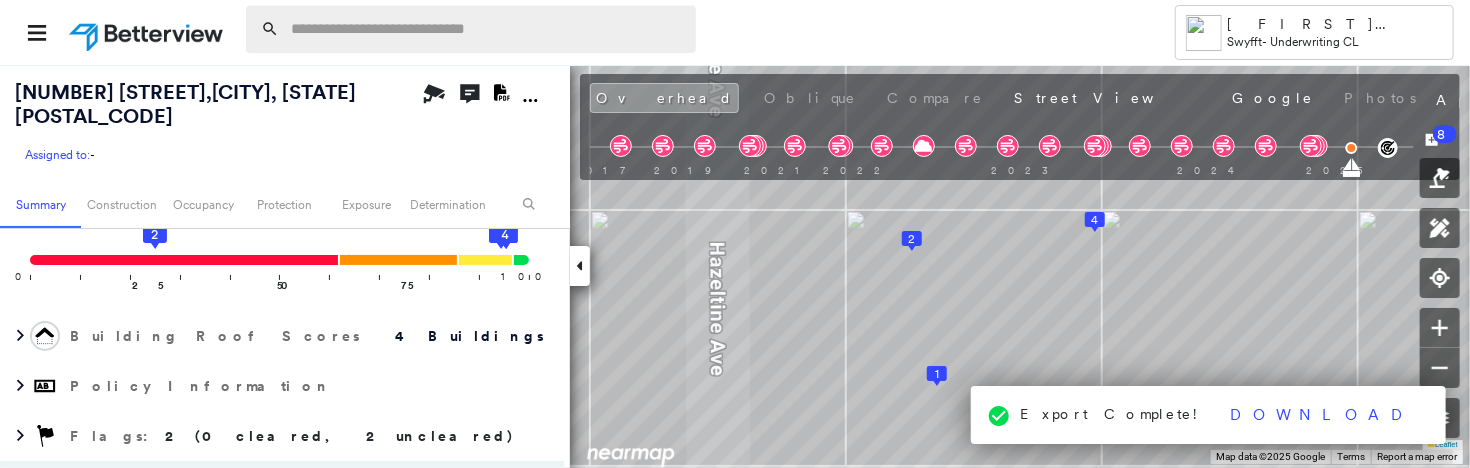 click at bounding box center [487, 29] 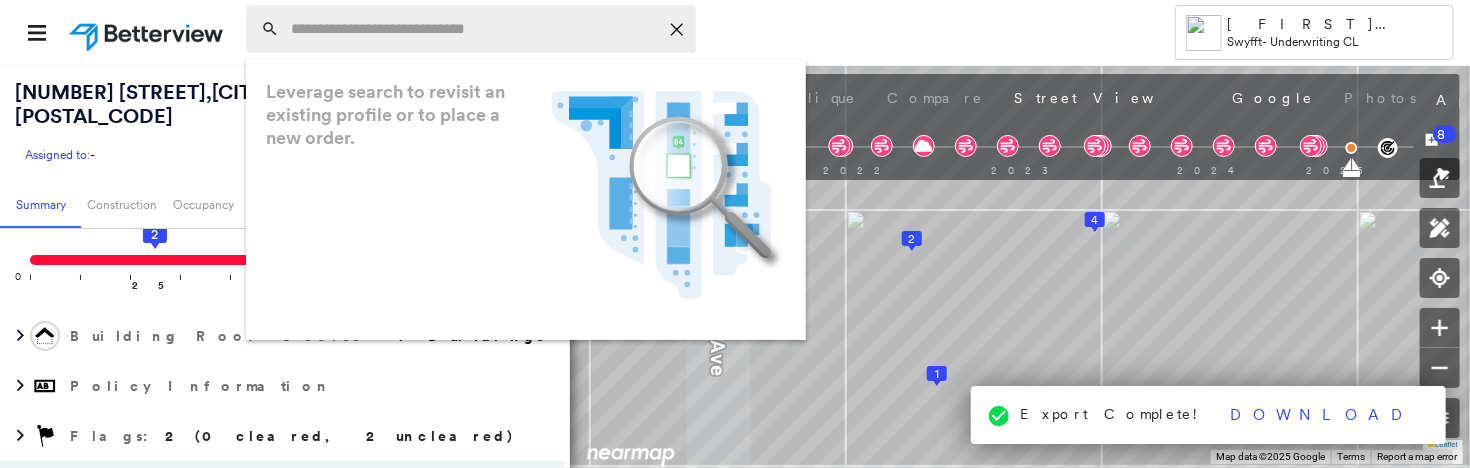 paste on "**********" 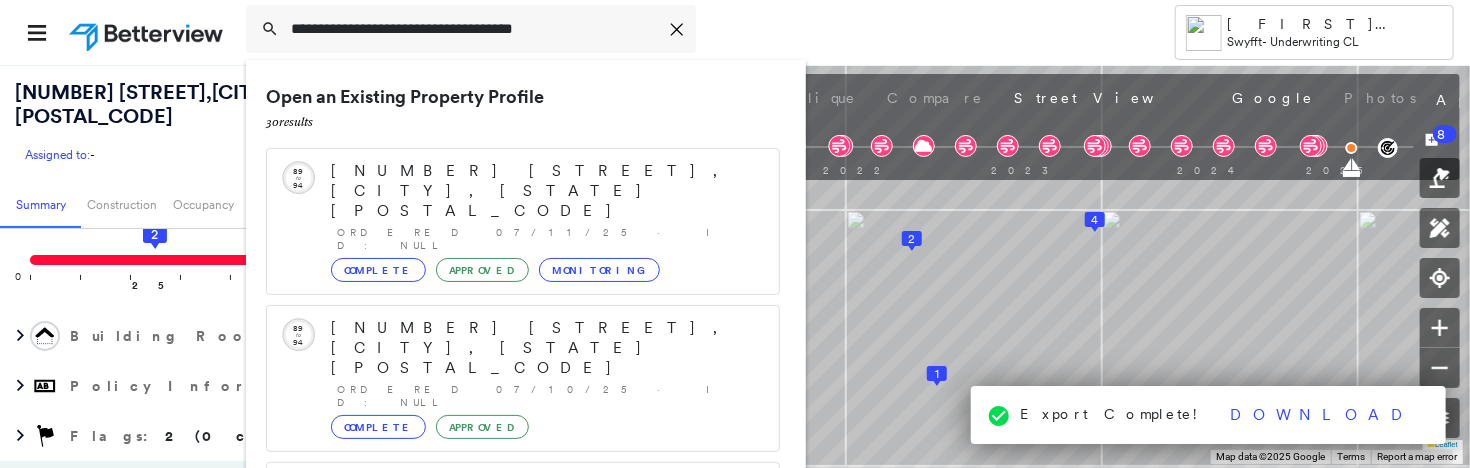 type on "**********" 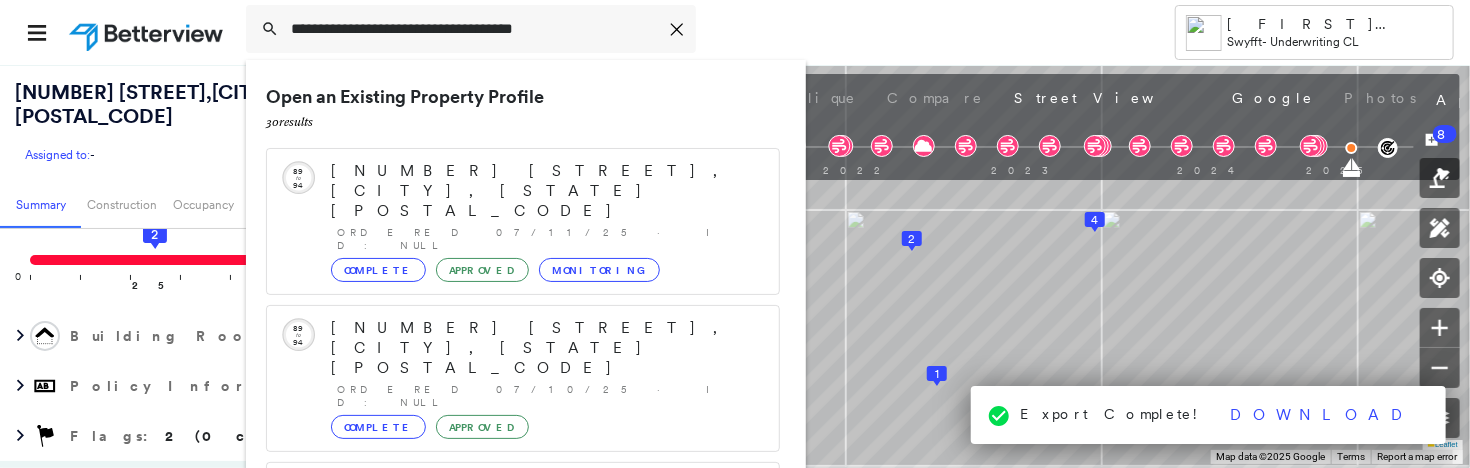 click on "30  result s" at bounding box center (523, 121) 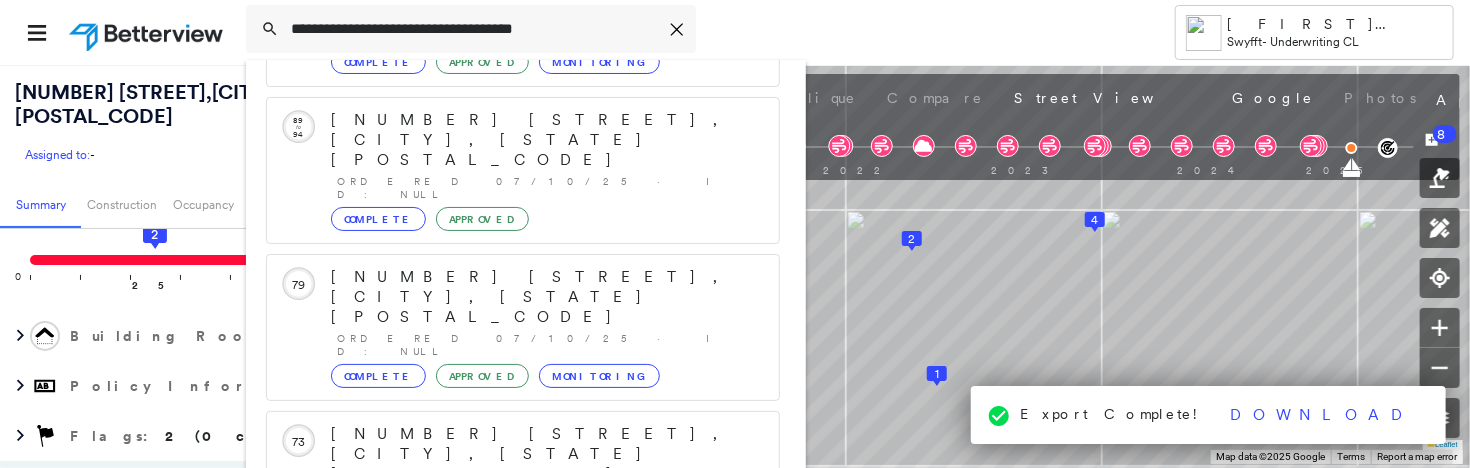 click on "Open an Existing Property Profile [NUMBER] result s Circled Text Icon [NUMBER] to [NUMBER] [NUMBER] [STREET], [CITY], [STATE] [POSTAL_CODE] Ordered [DATE] · ID: null Complete Approved Monitoring Circled Text Icon [NUMBER] to [NUMBER] [NUMBER] [STREET], [CITY], [STATE] [POSTAL_CODE] Ordered [DATE] · ID: null Complete Approved Circled Text Icon [NUMBER] [NUMBER] [STREET], [CITY], [STATE] [POSTAL_CODE] Ordered [DATE] · ID: null Complete Approved Monitoring Circled Text Icon [NUMBER] [NUMBER] [STREET], [CITY], [STATE] [POSTAL_CODE] Ordered [DATE] · ID: null Complete Approved Monitoring Circled Text Icon [NUMBER] to [NUMBER] [NUMBER] [STREET], [CITY], [STATE] [POSTAL_CODE] Ordered [DATE] · ID: null Complete Approved Monitoring Show [NUMBER] more existing properties   Run a New Property Profile [NUMBER] result - Click to order a Property Profile [NUMBER] [STREET], [CITY], [STATE] [POSTAL_CODE] Group Created with Sketch." at bounding box center (526, 364) 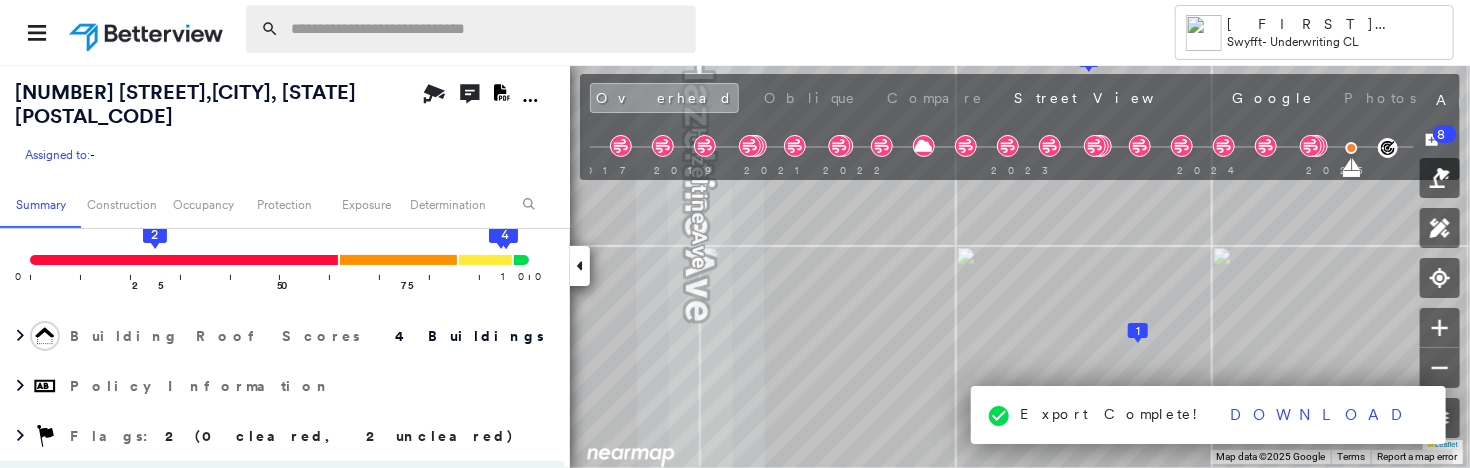 click at bounding box center [487, 29] 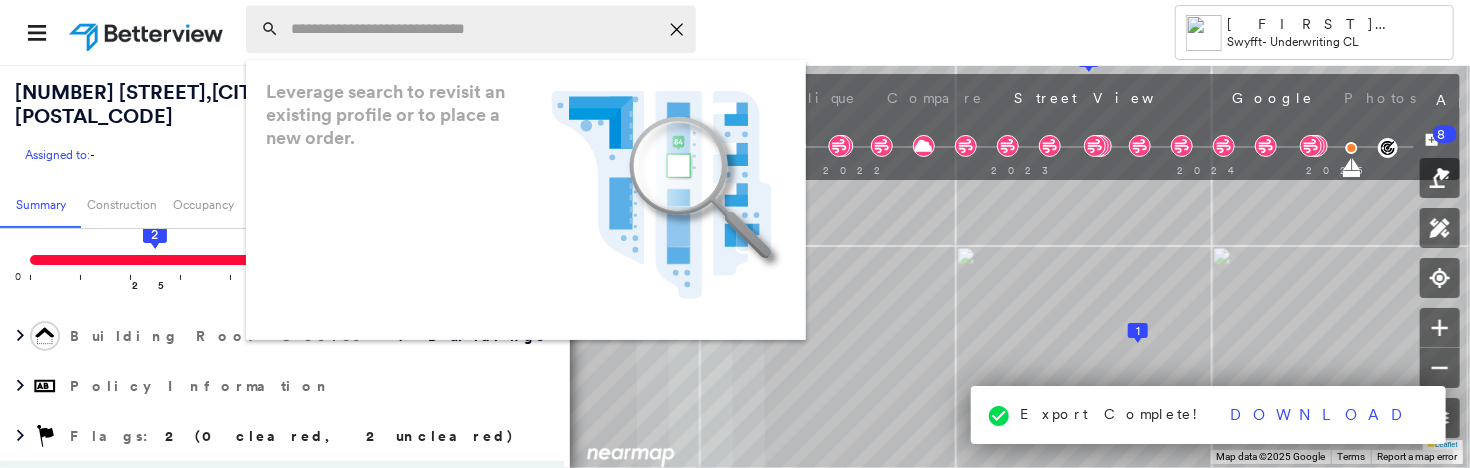 paste on "**********" 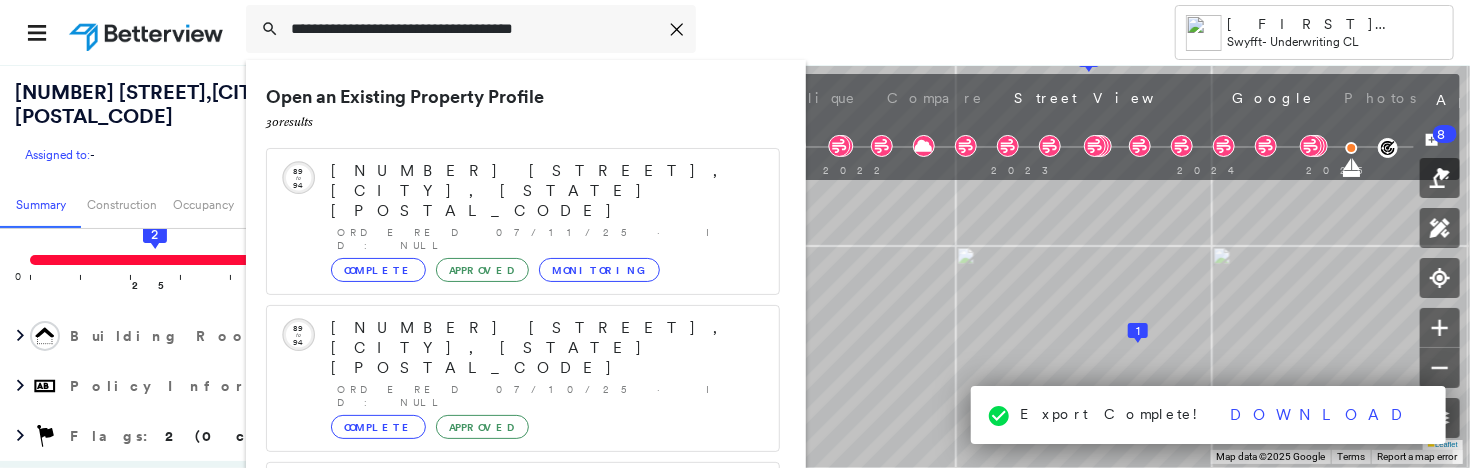 type on "**********" 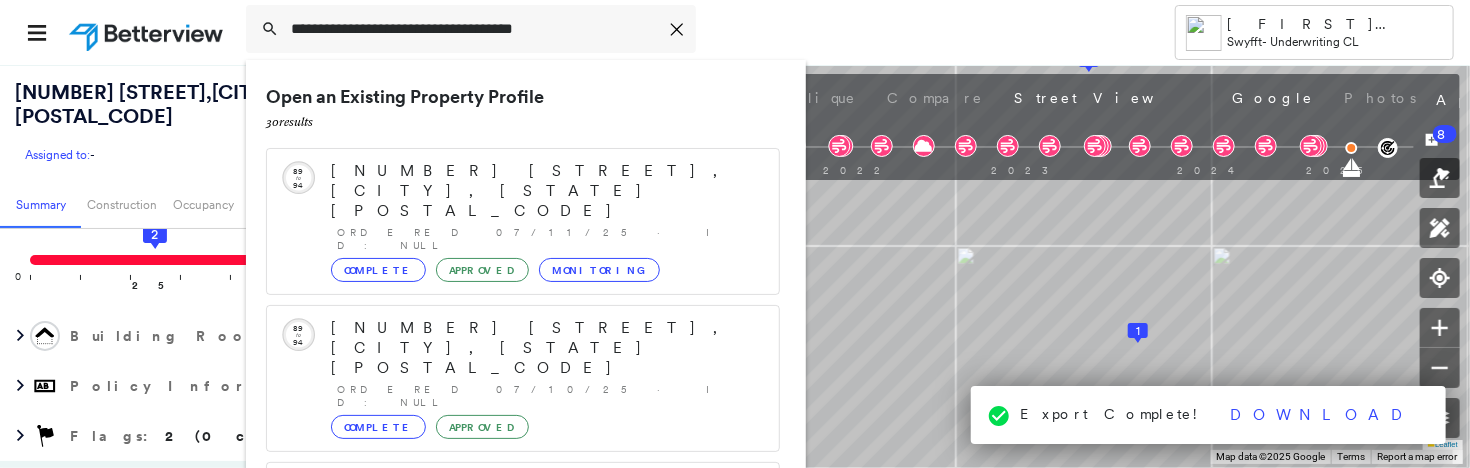 click on "30  result s" at bounding box center (523, 121) 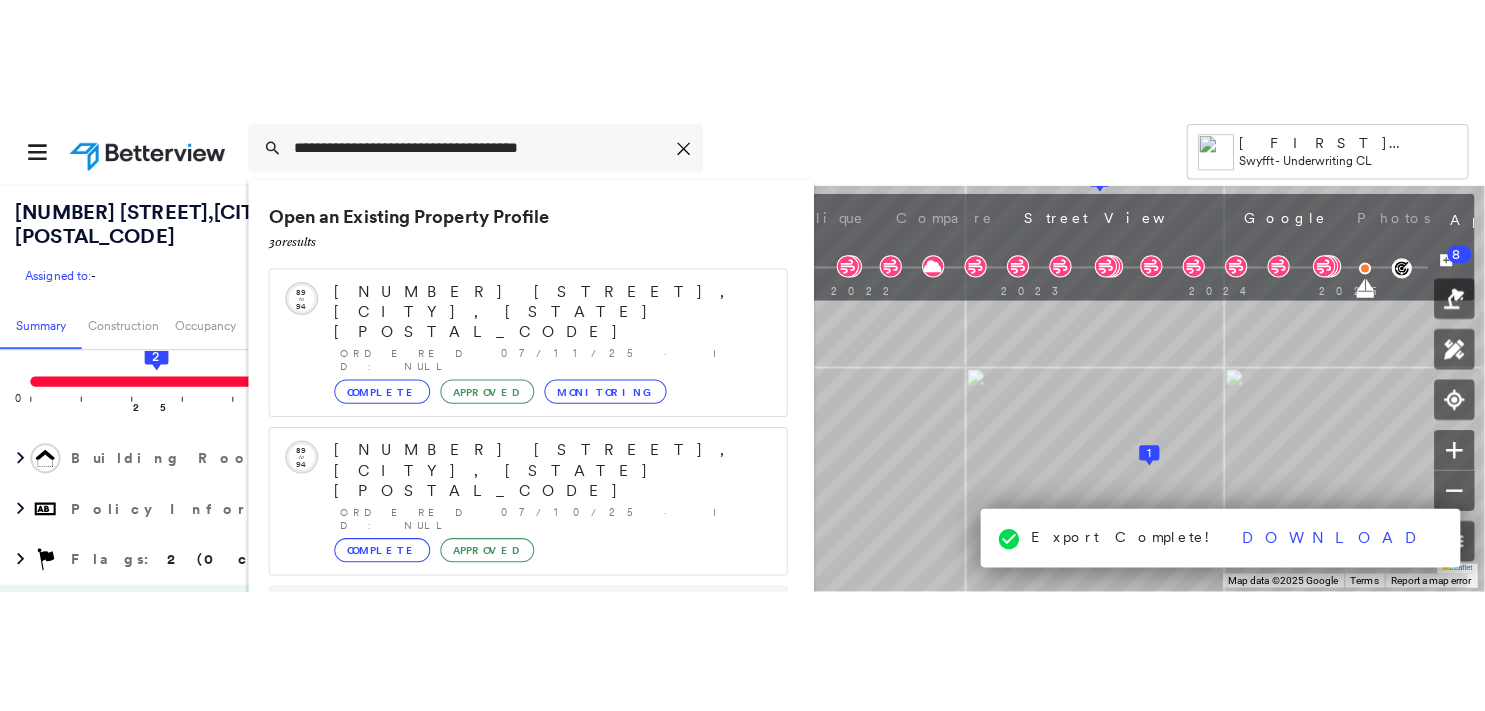 scroll, scrollTop: 208, scrollLeft: 0, axis: vertical 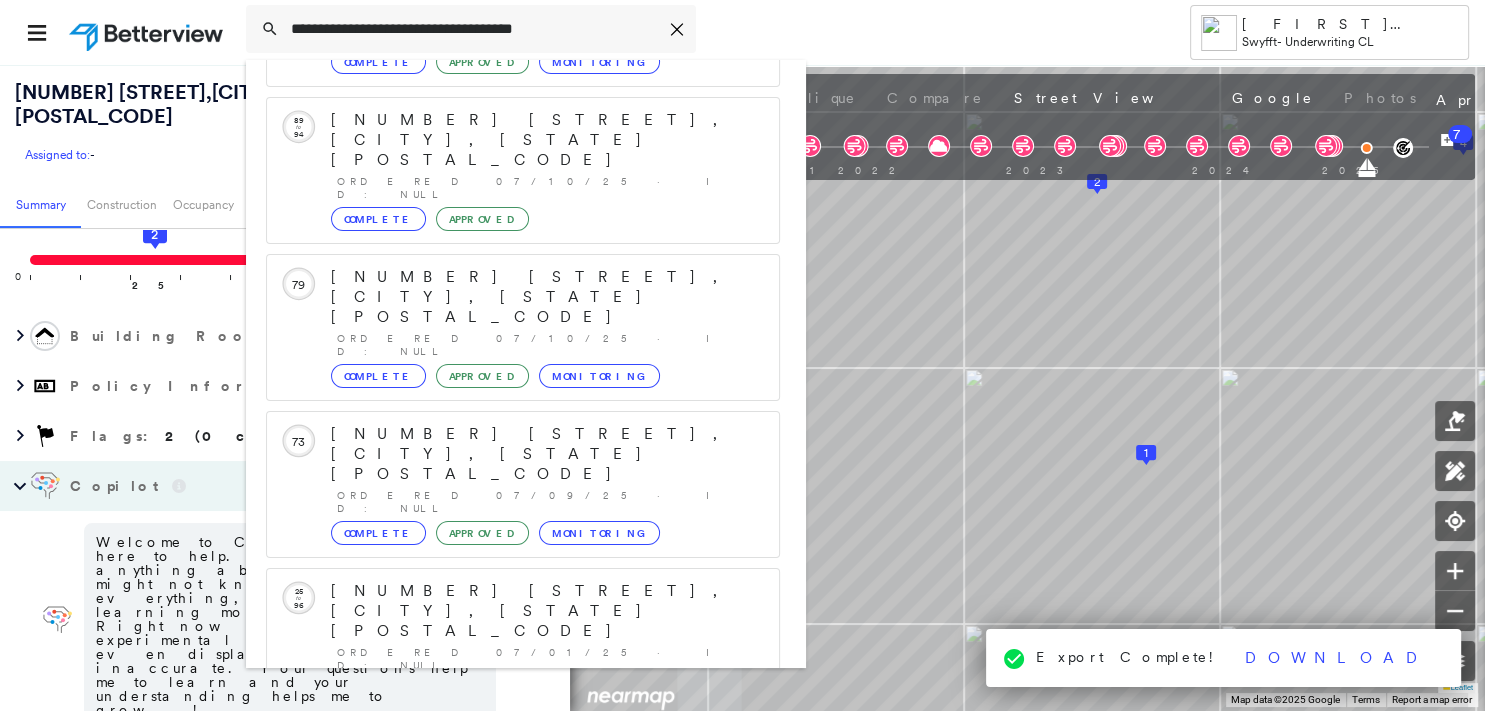 click on "[NUMBER] [STREET], [CITY], [STATE] [POSTAL_CODE]" at bounding box center (501, 903) 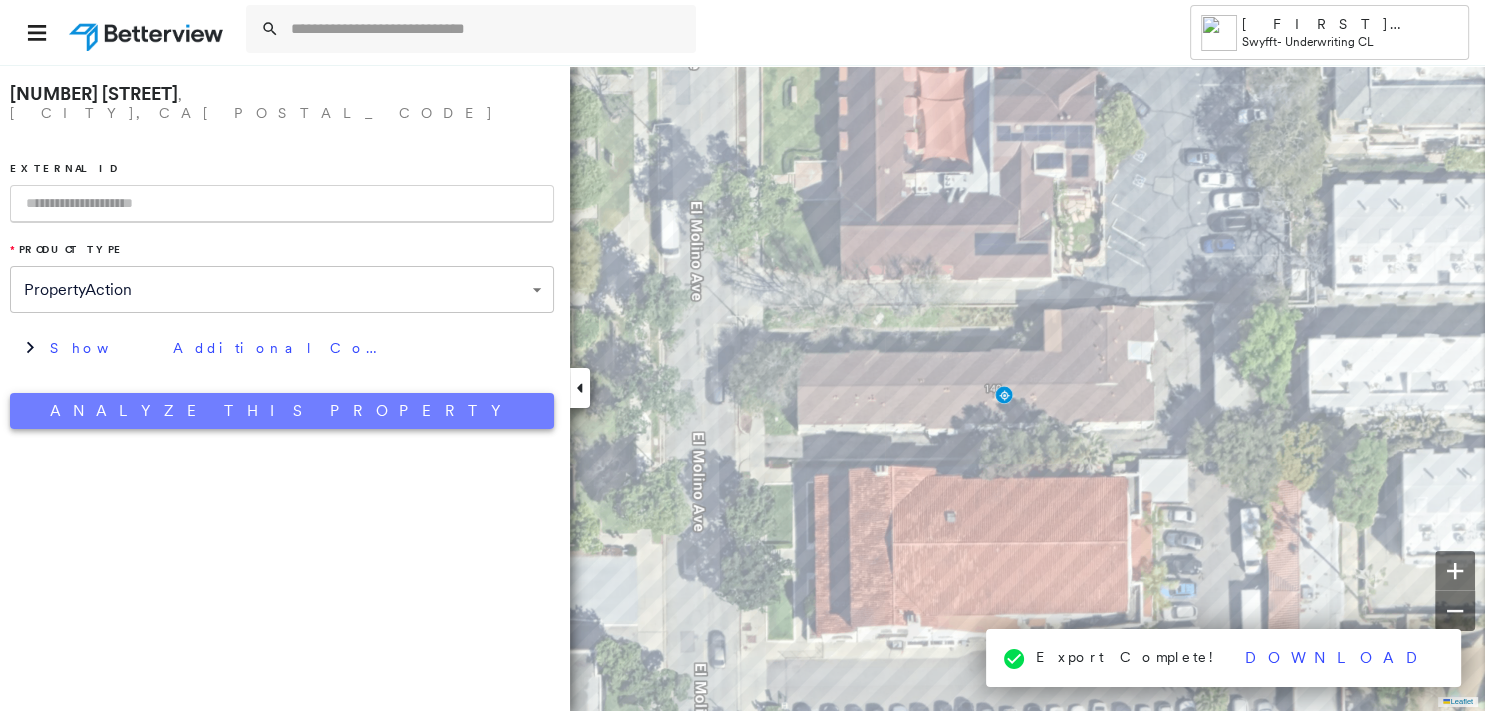 click on "Analyze This Property" at bounding box center [282, 411] 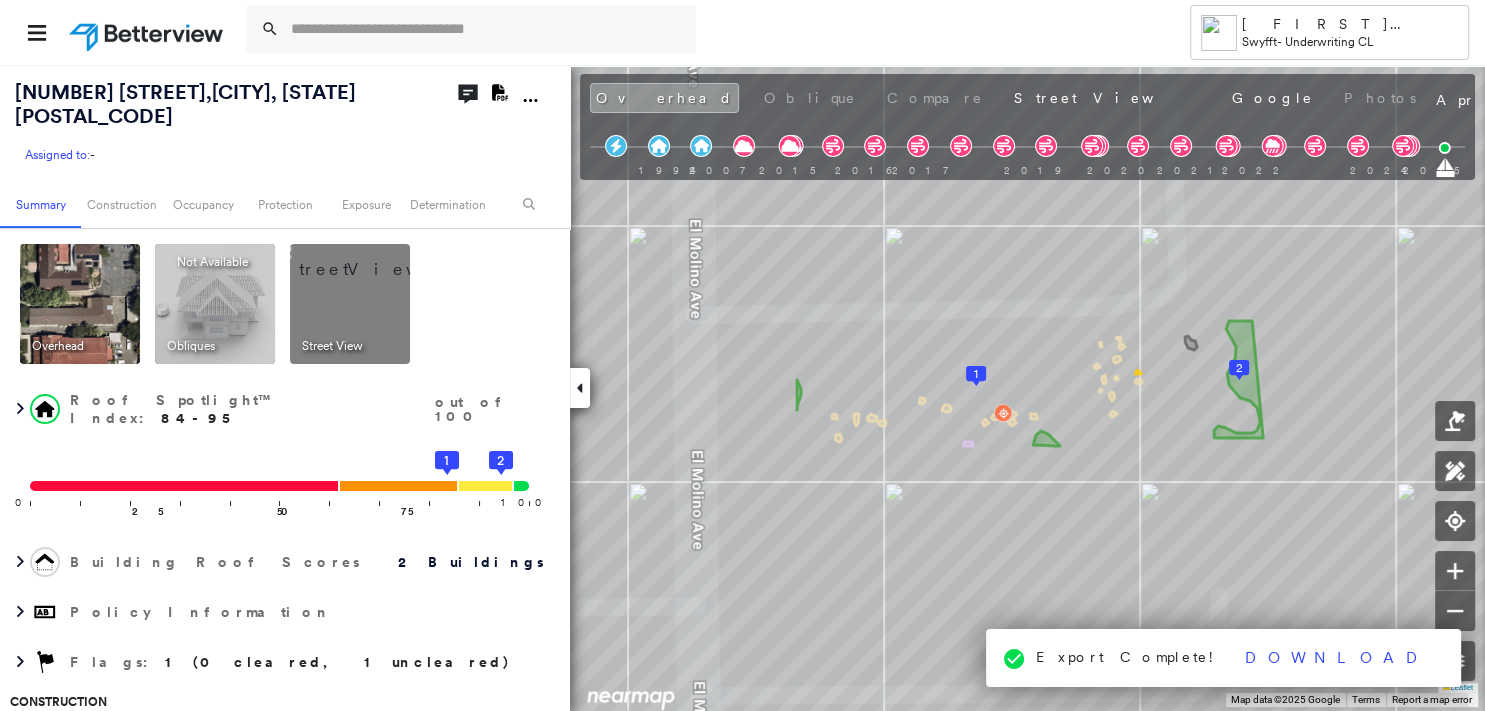 click on "Download PDF Report" 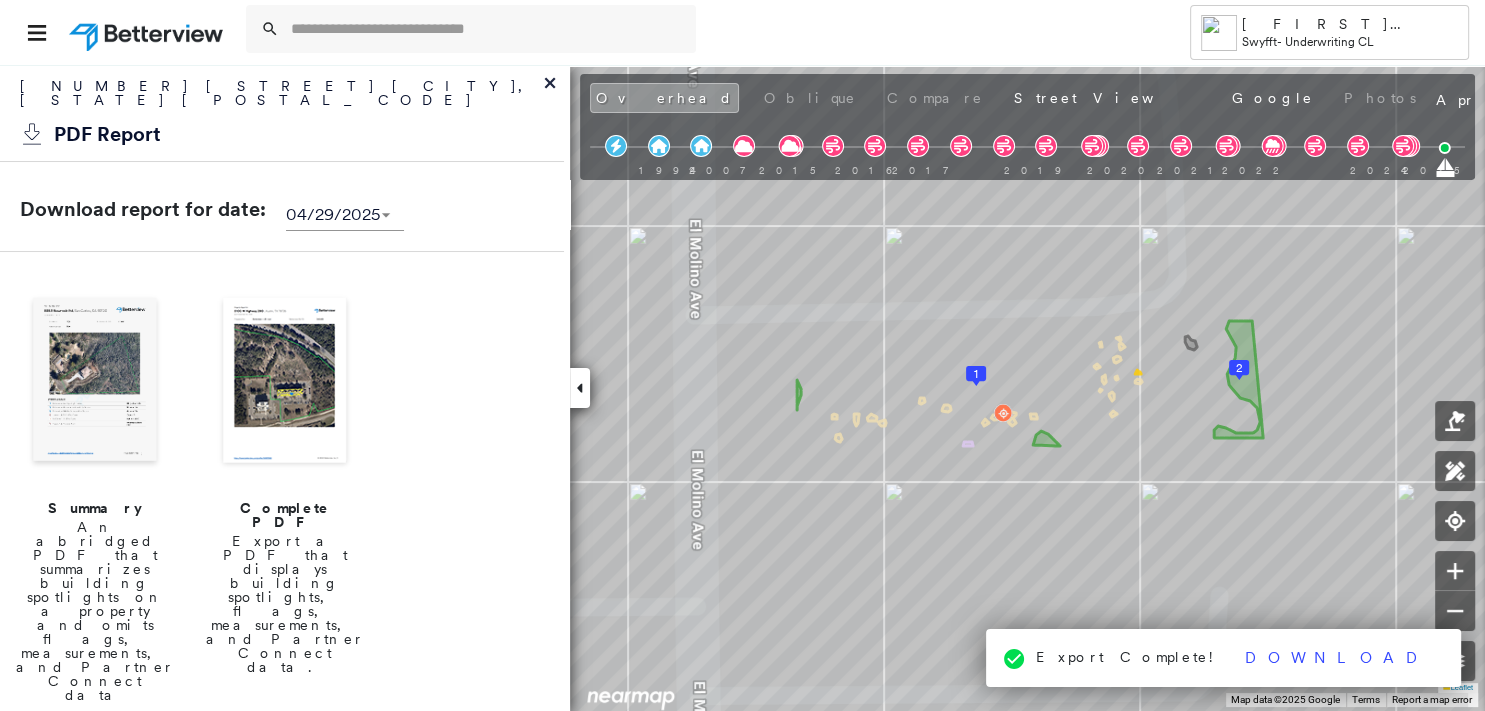 click at bounding box center (95, 382) 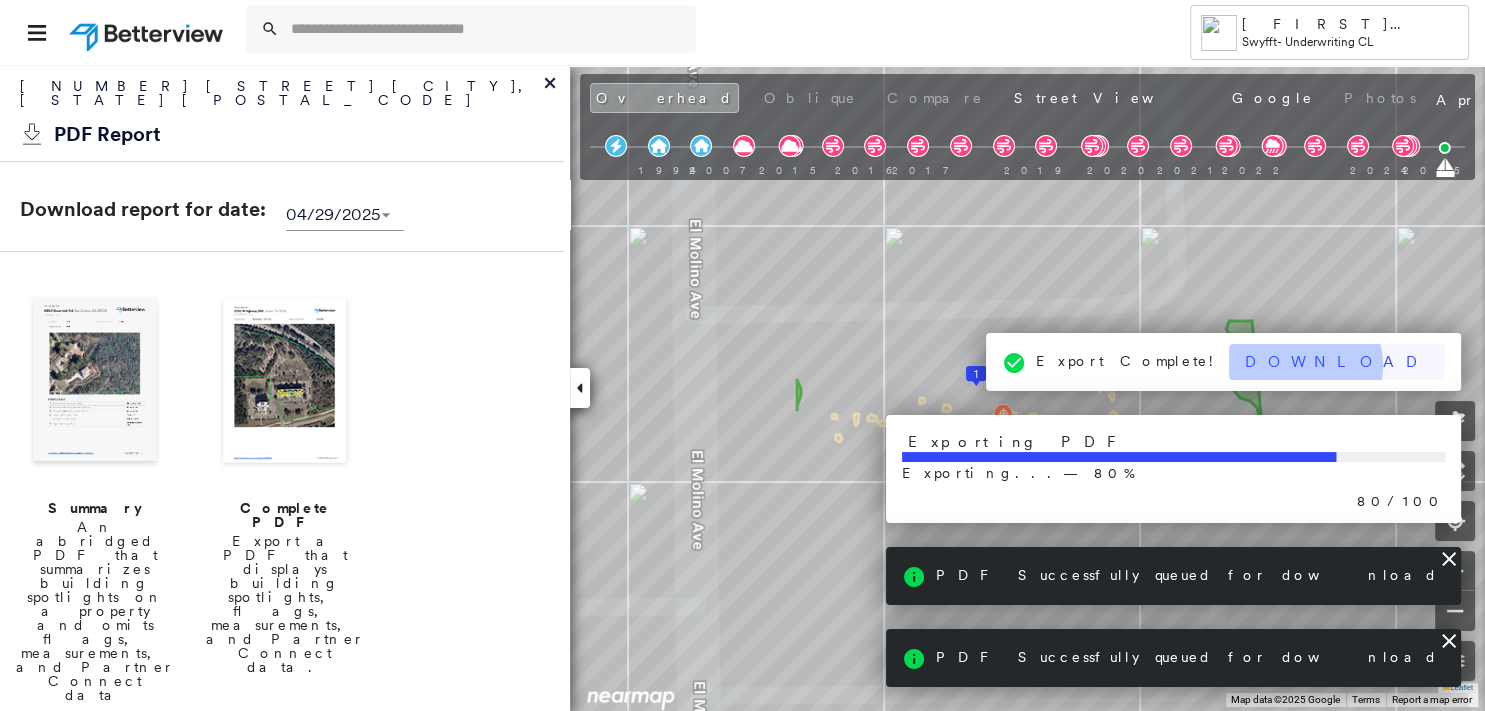 click on "Download" at bounding box center (1337, 362) 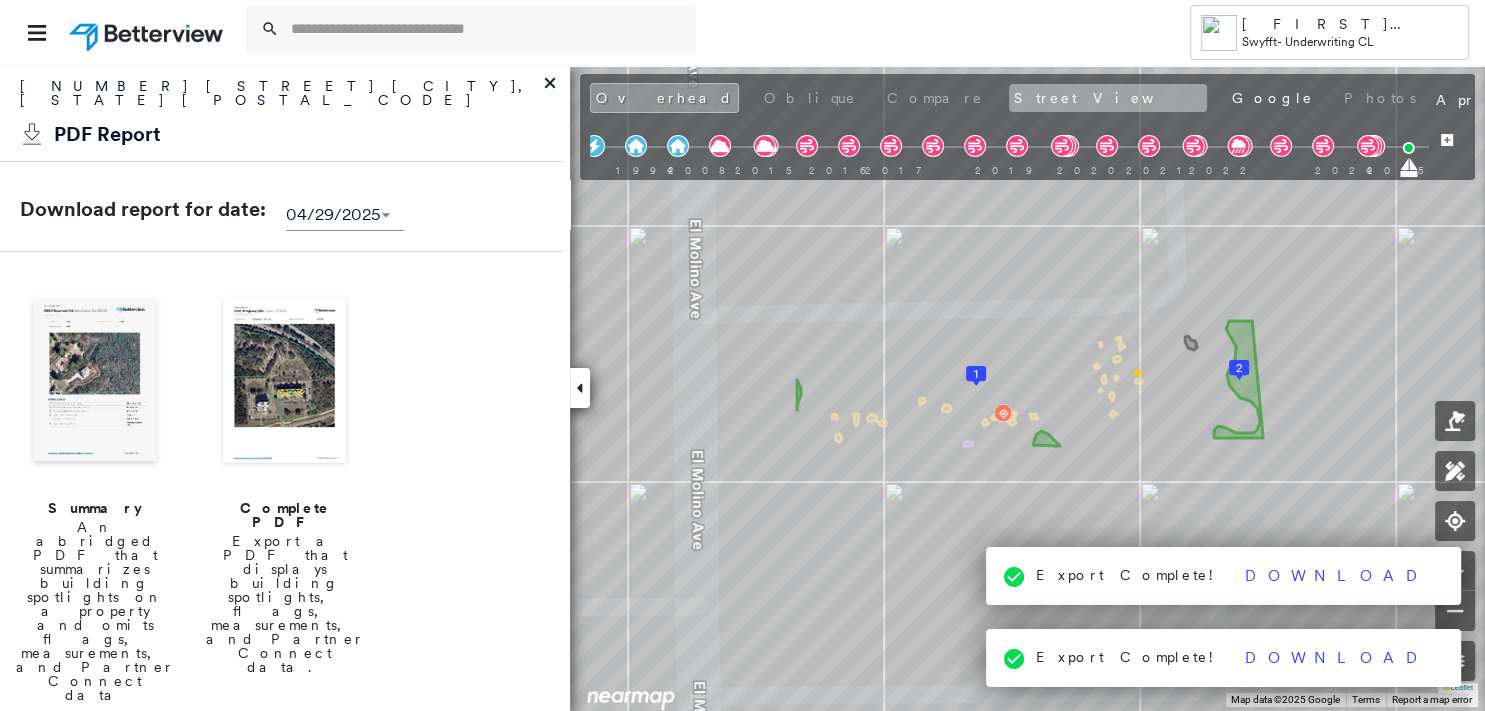 click on "Street View" at bounding box center [1108, 98] 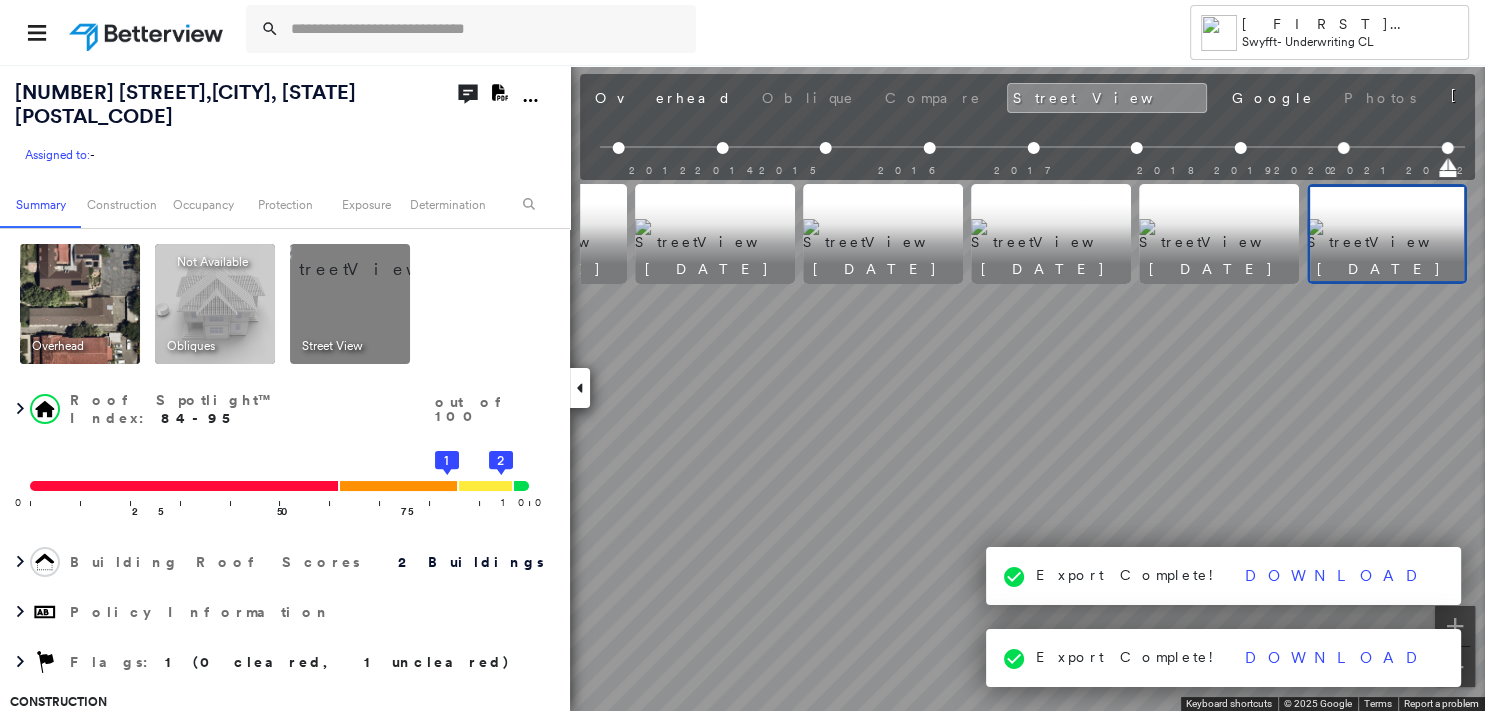 scroll, scrollTop: 0, scrollLeft: 634, axis: horizontal 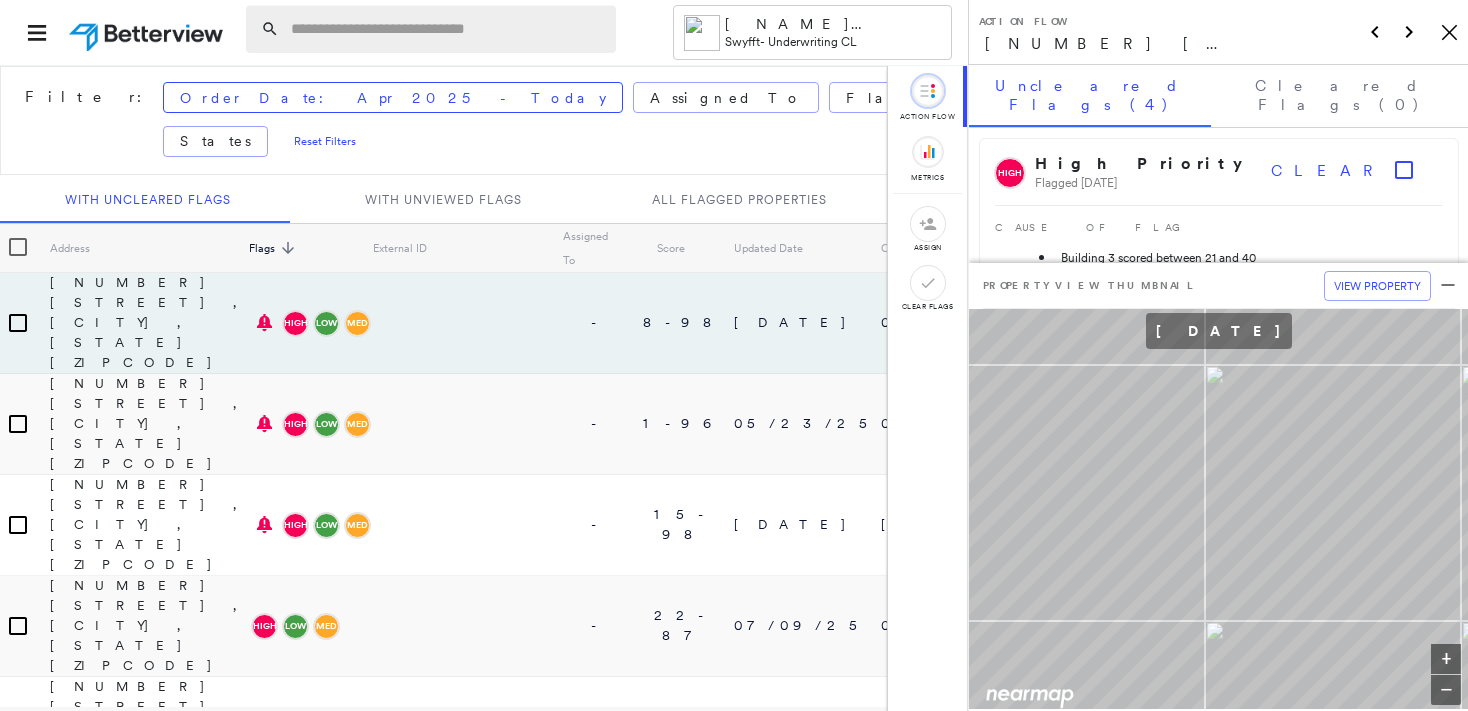 click at bounding box center (447, 29) 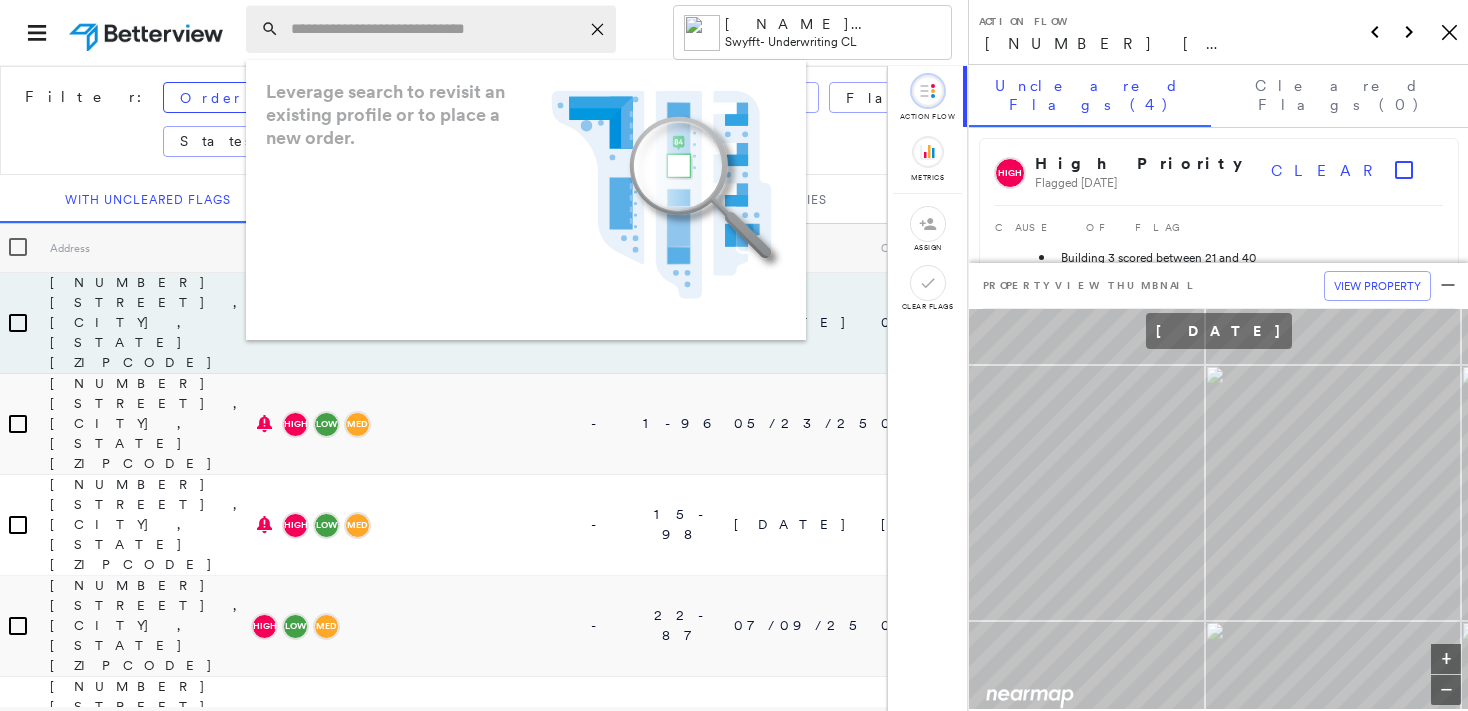 paste on "**********" 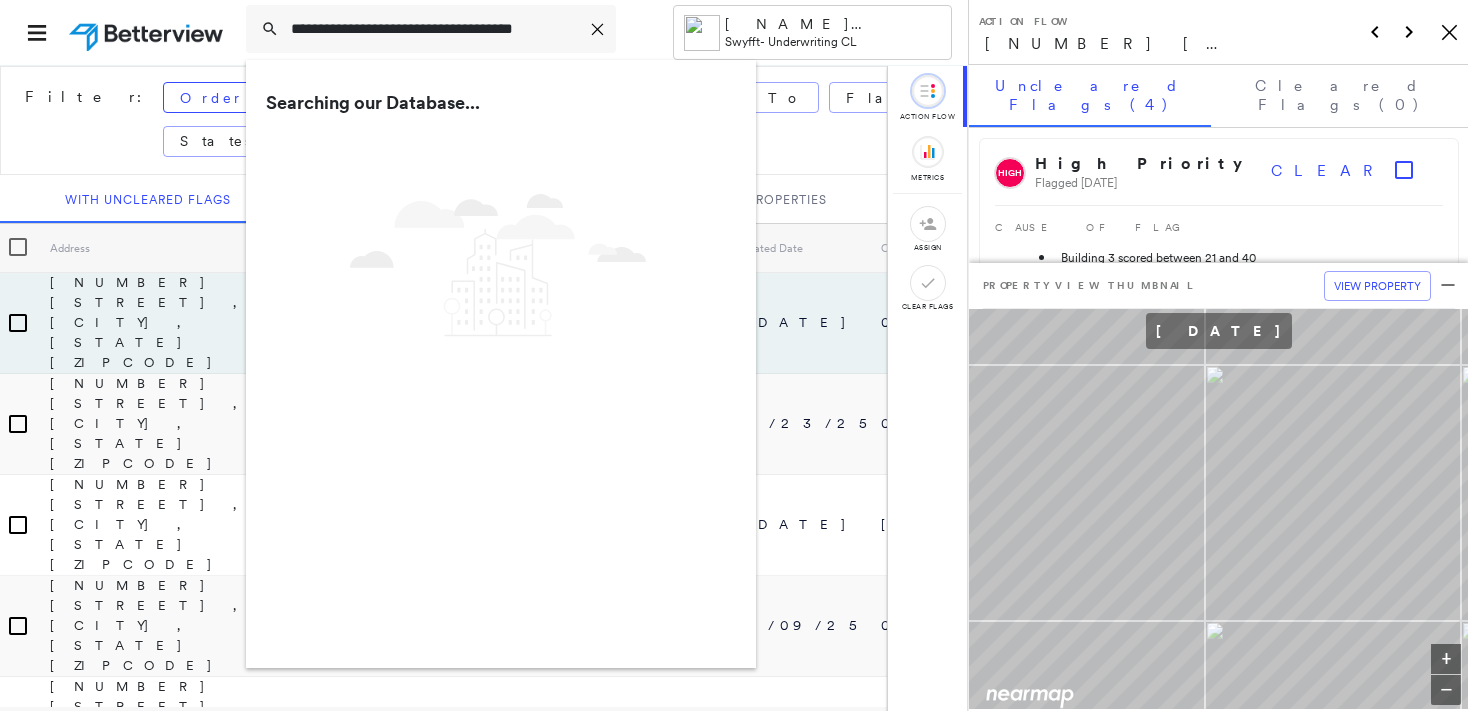 type on "**********" 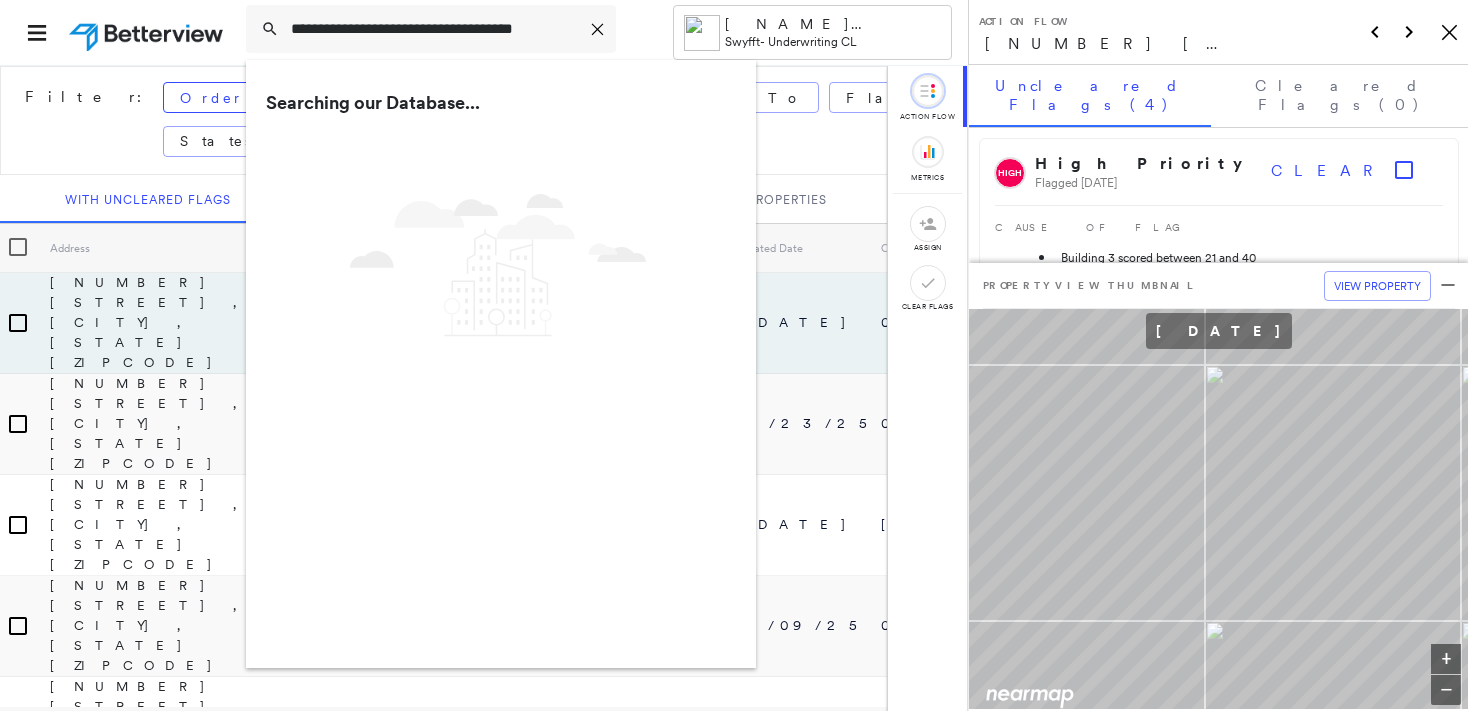 click on "Icon_Closemodal" 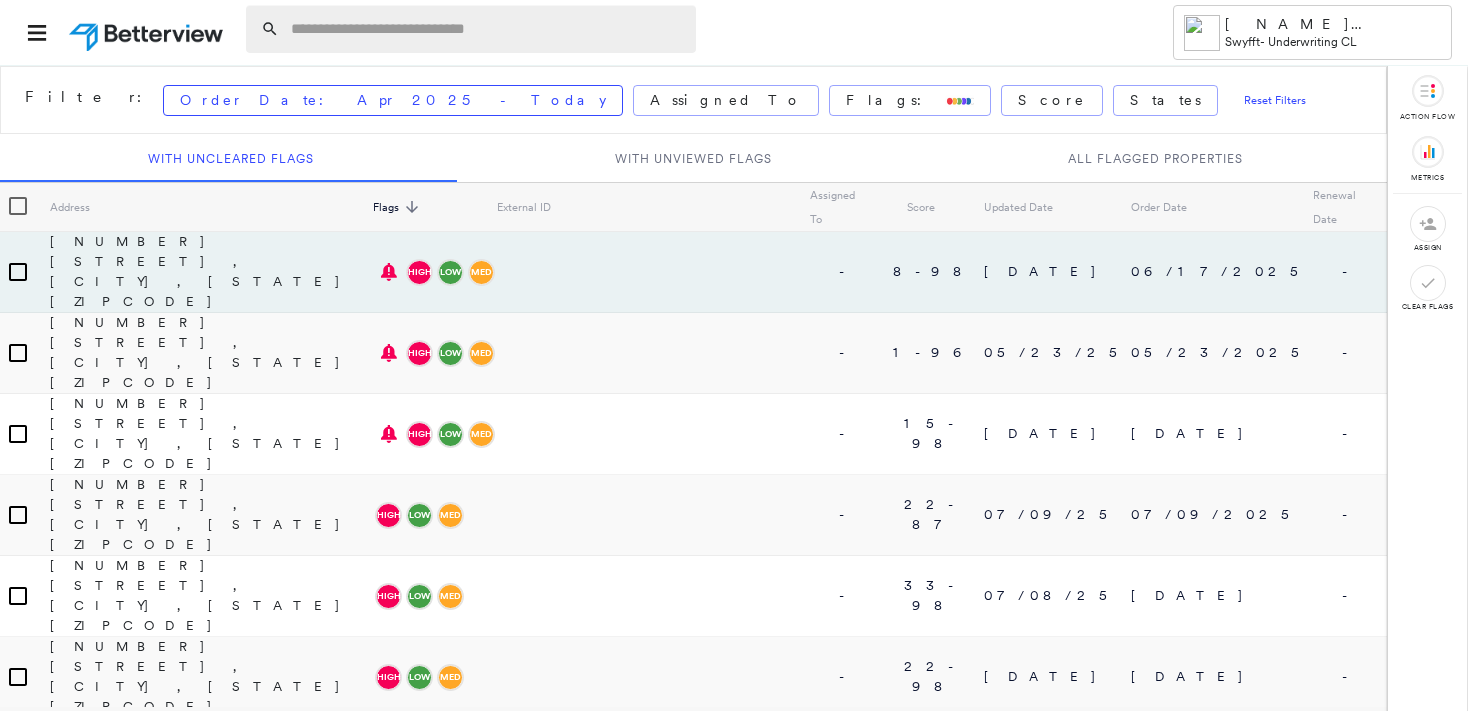 click at bounding box center [487, 29] 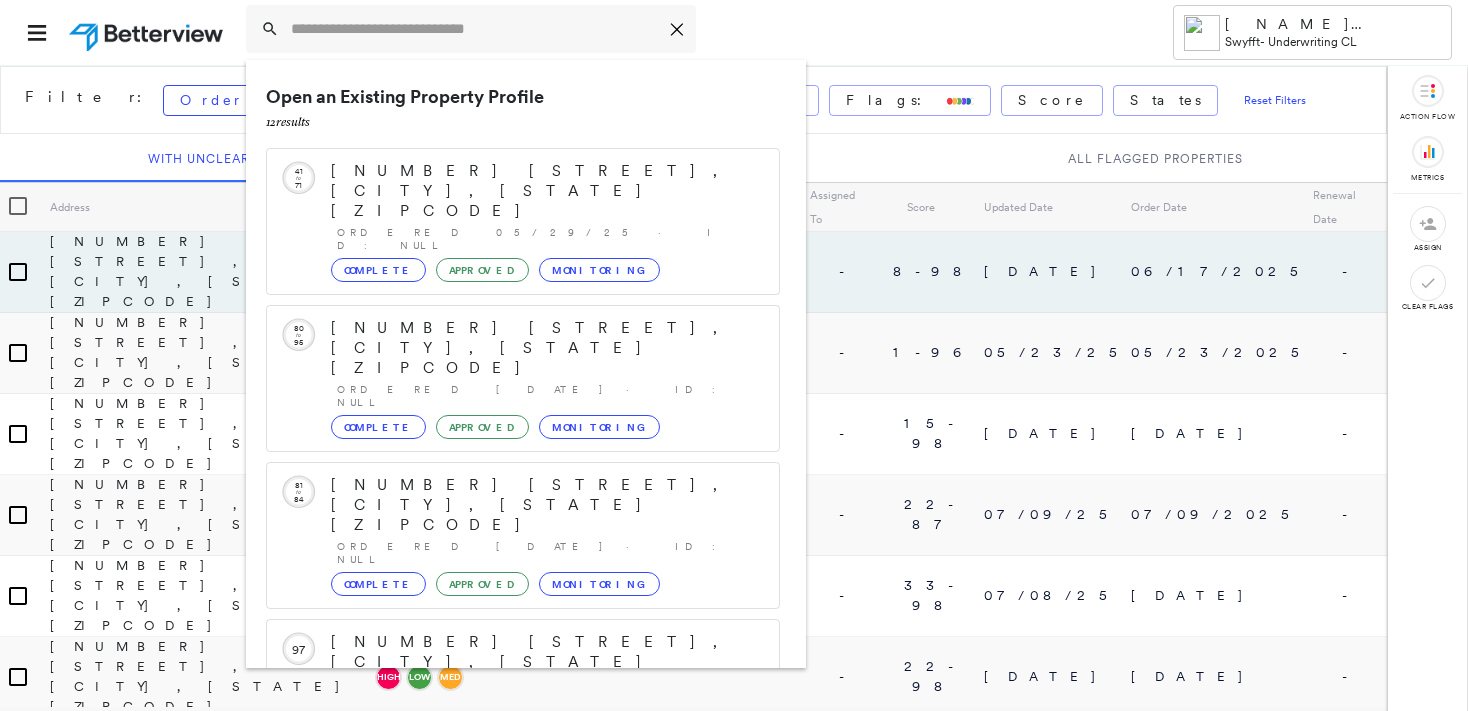 click on "Address" at bounding box center (211, 207) 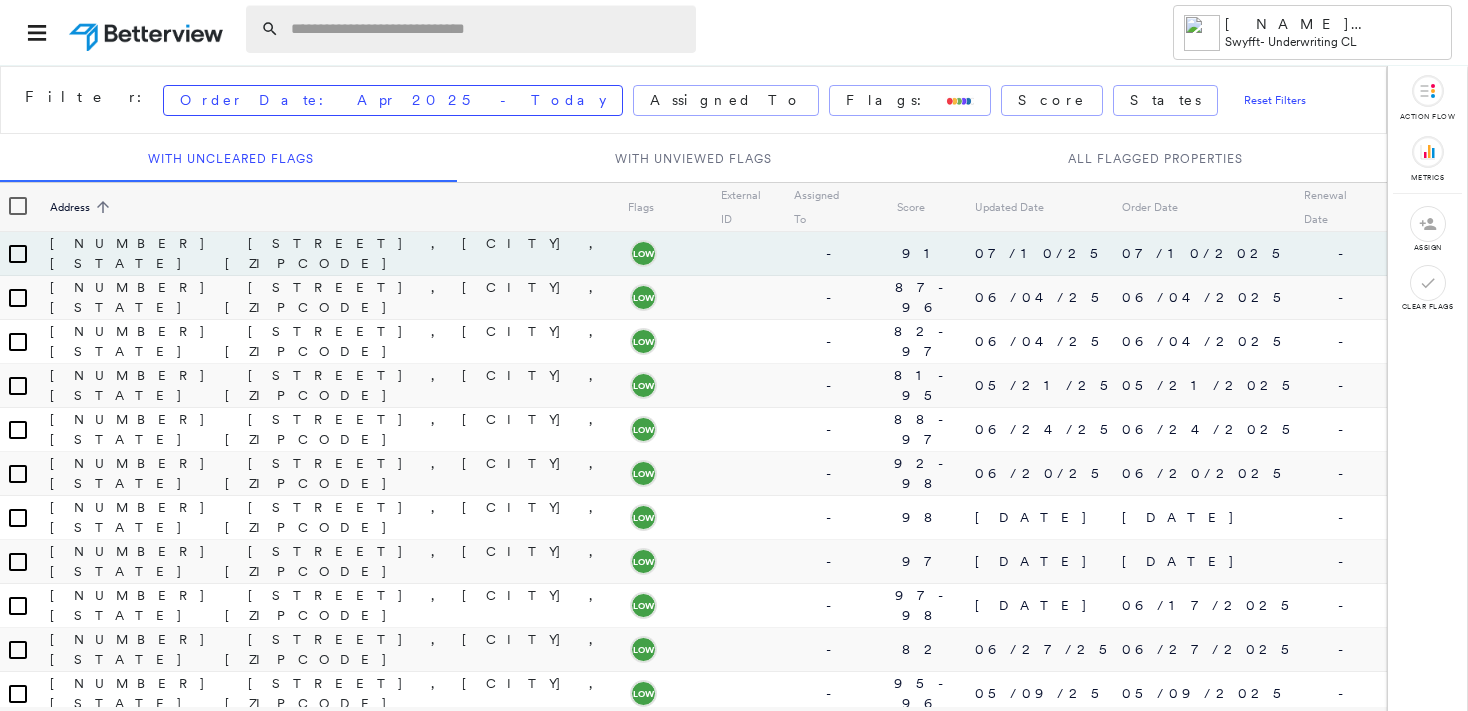 click at bounding box center (487, 29) 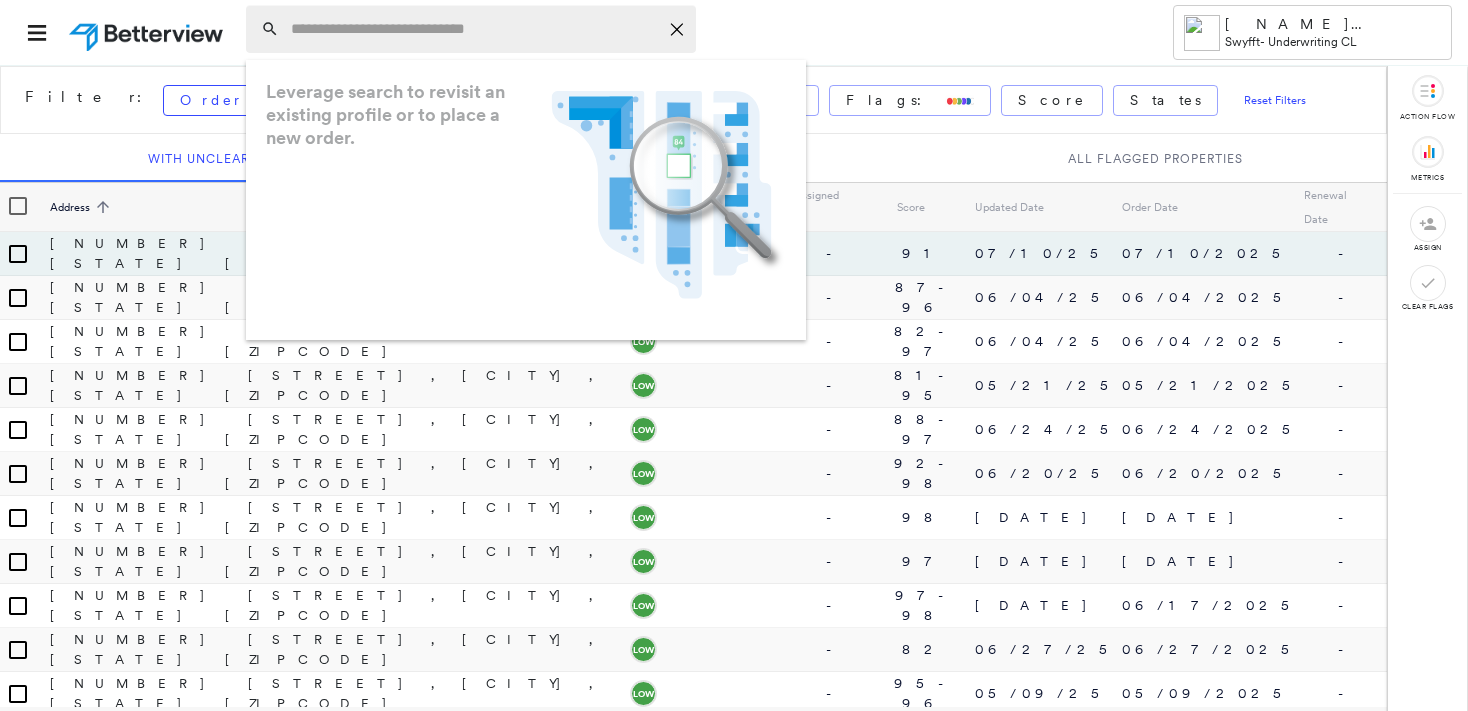paste on "**********" 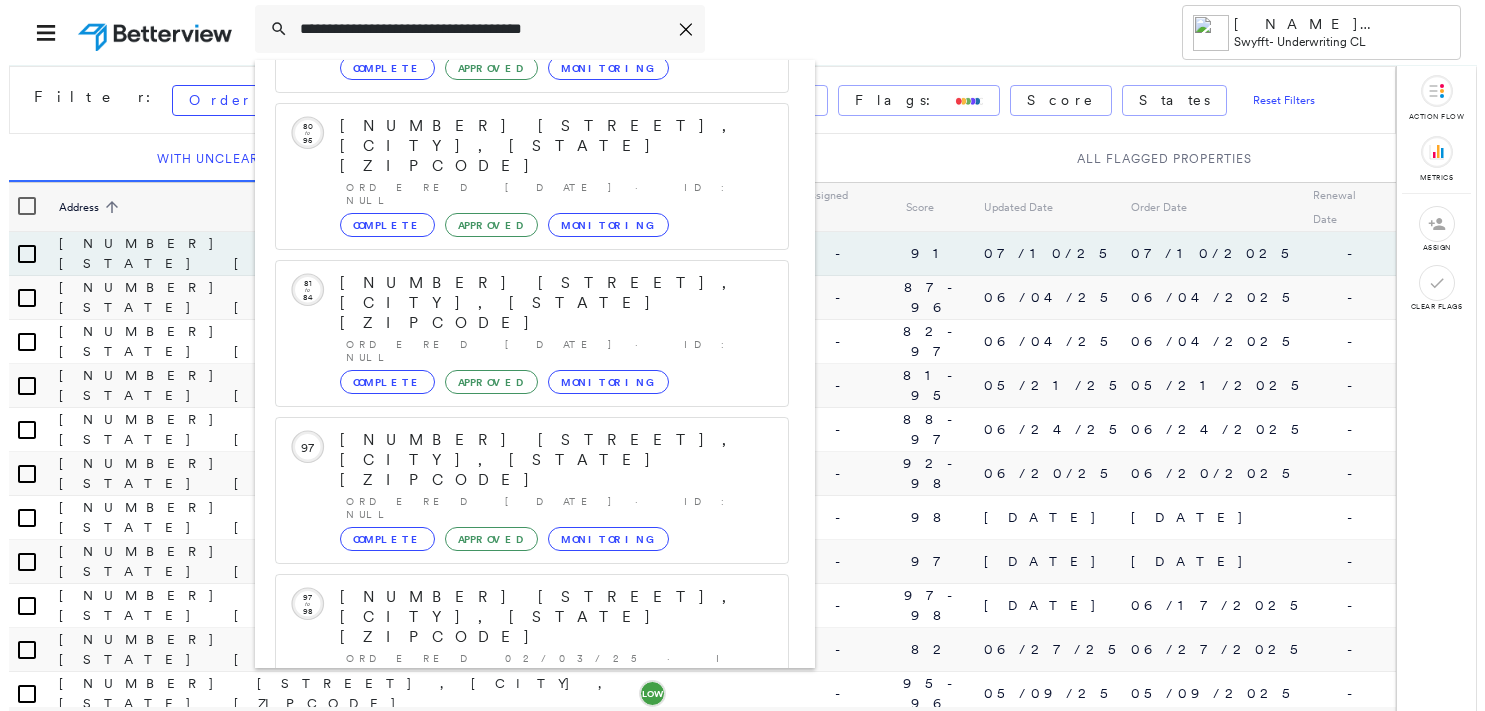 scroll, scrollTop: 208, scrollLeft: 0, axis: vertical 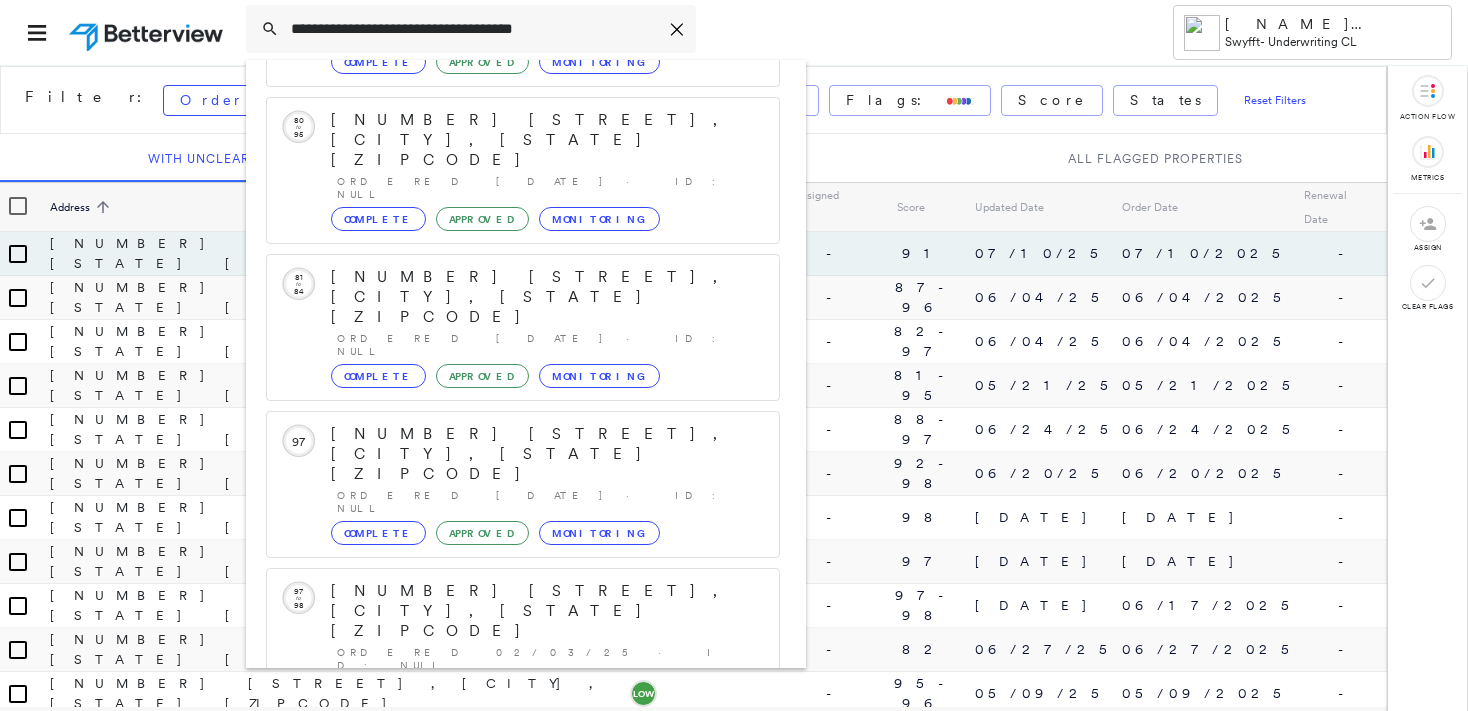click on "540 W Wilson Ave, Glendale, CA 91203" at bounding box center [501, 903] 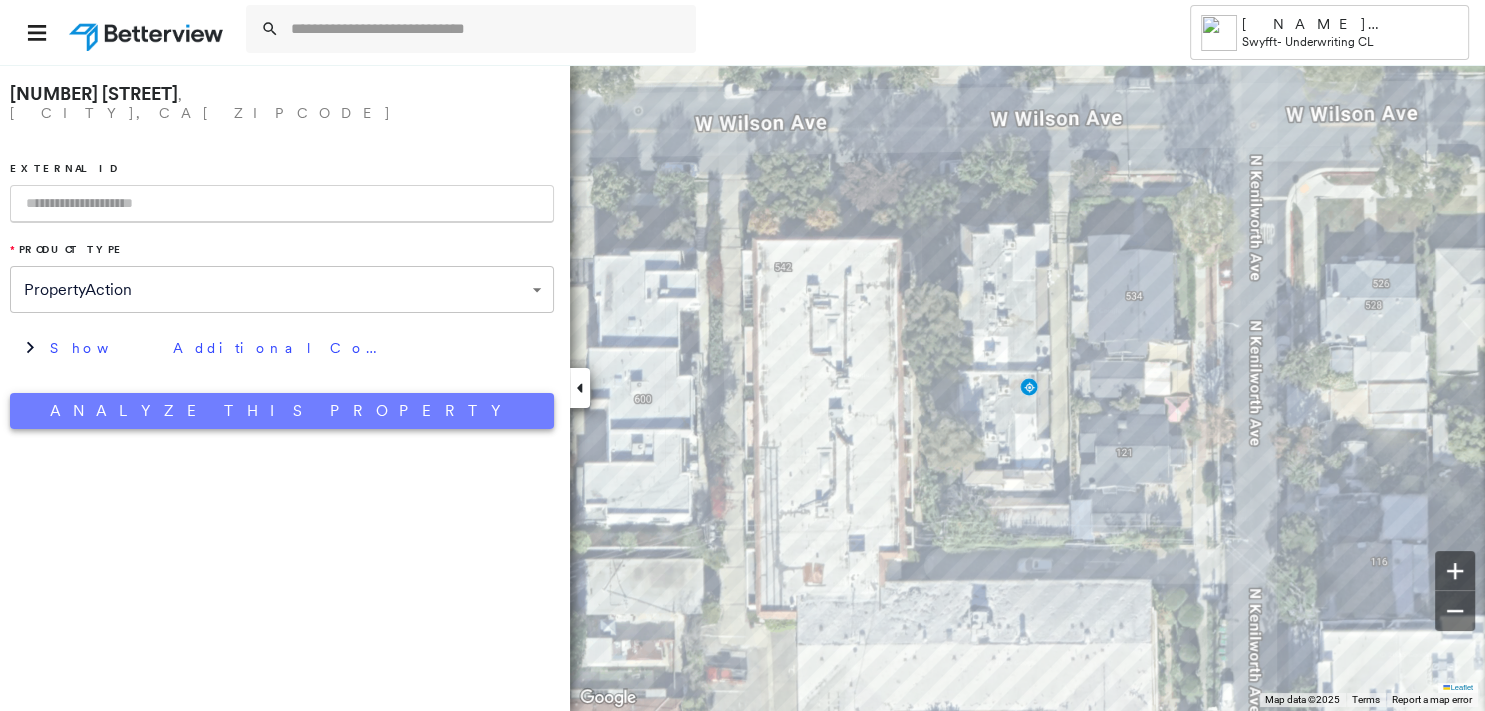 click on "Analyze This Property" at bounding box center (282, 411) 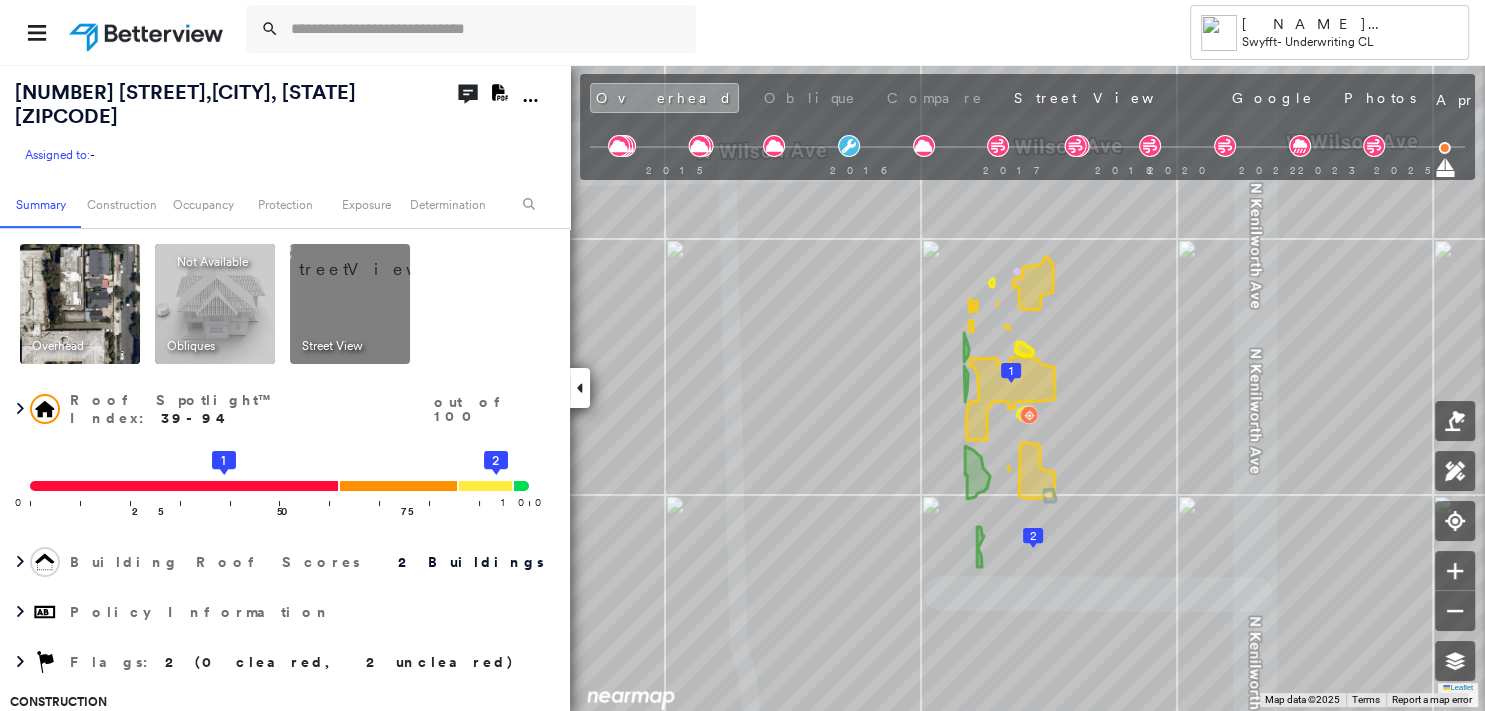 click on "Download PDF Report" 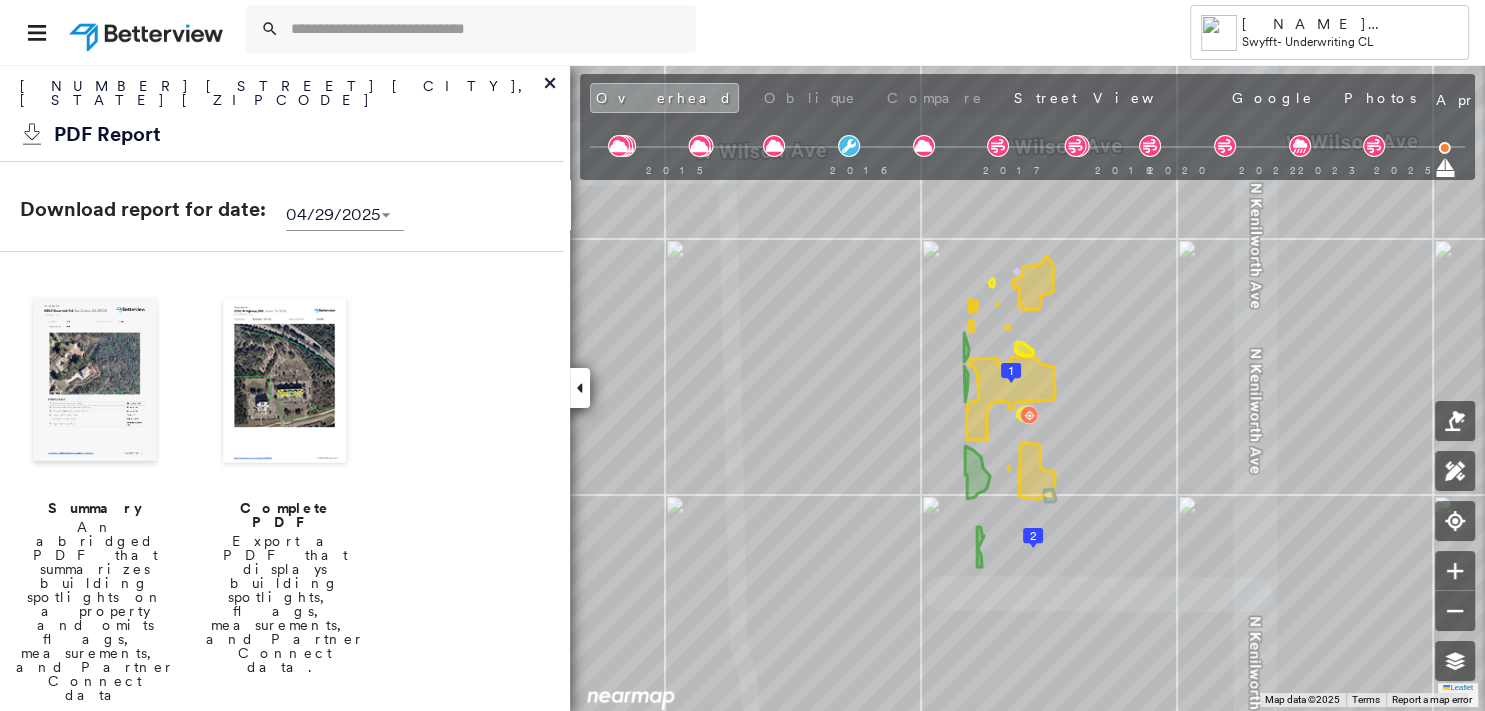 click at bounding box center [95, 382] 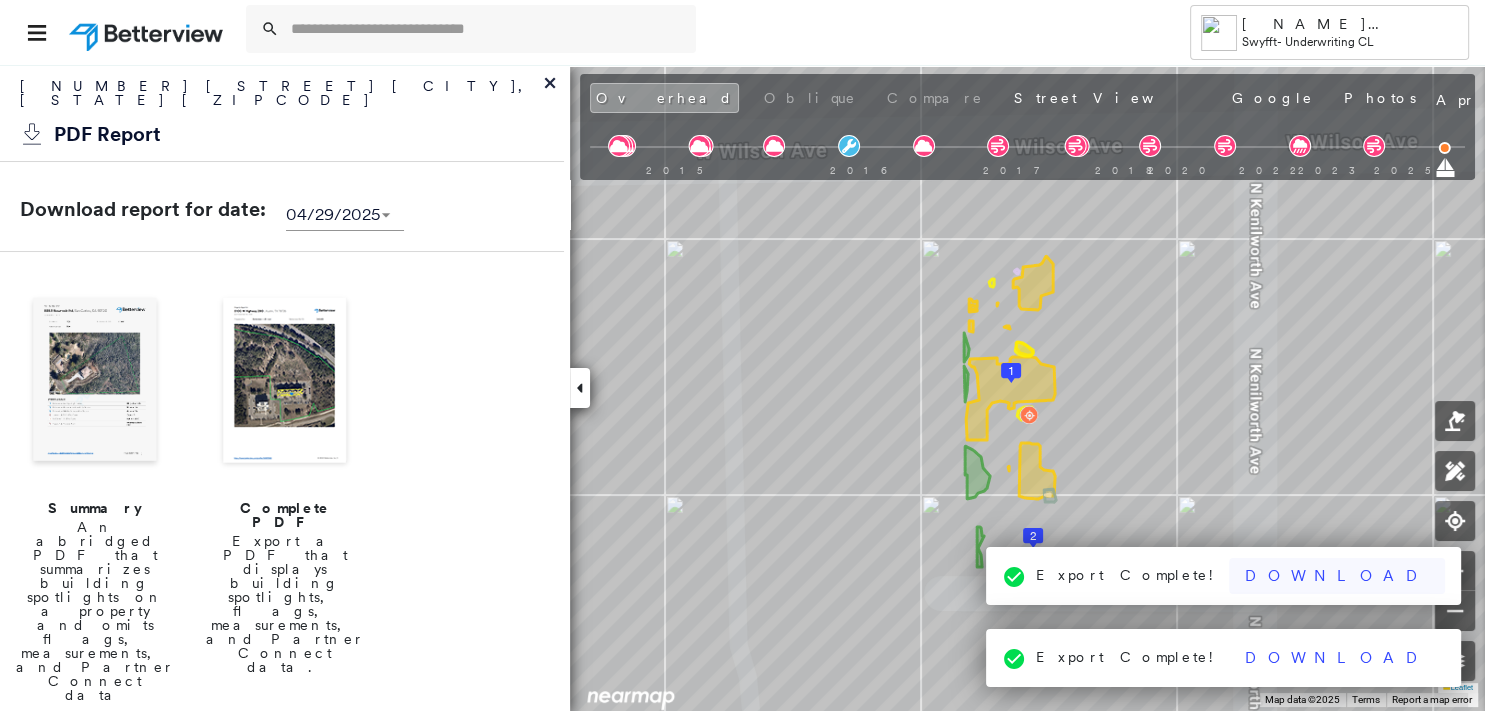 click on "Download" at bounding box center [1337, 576] 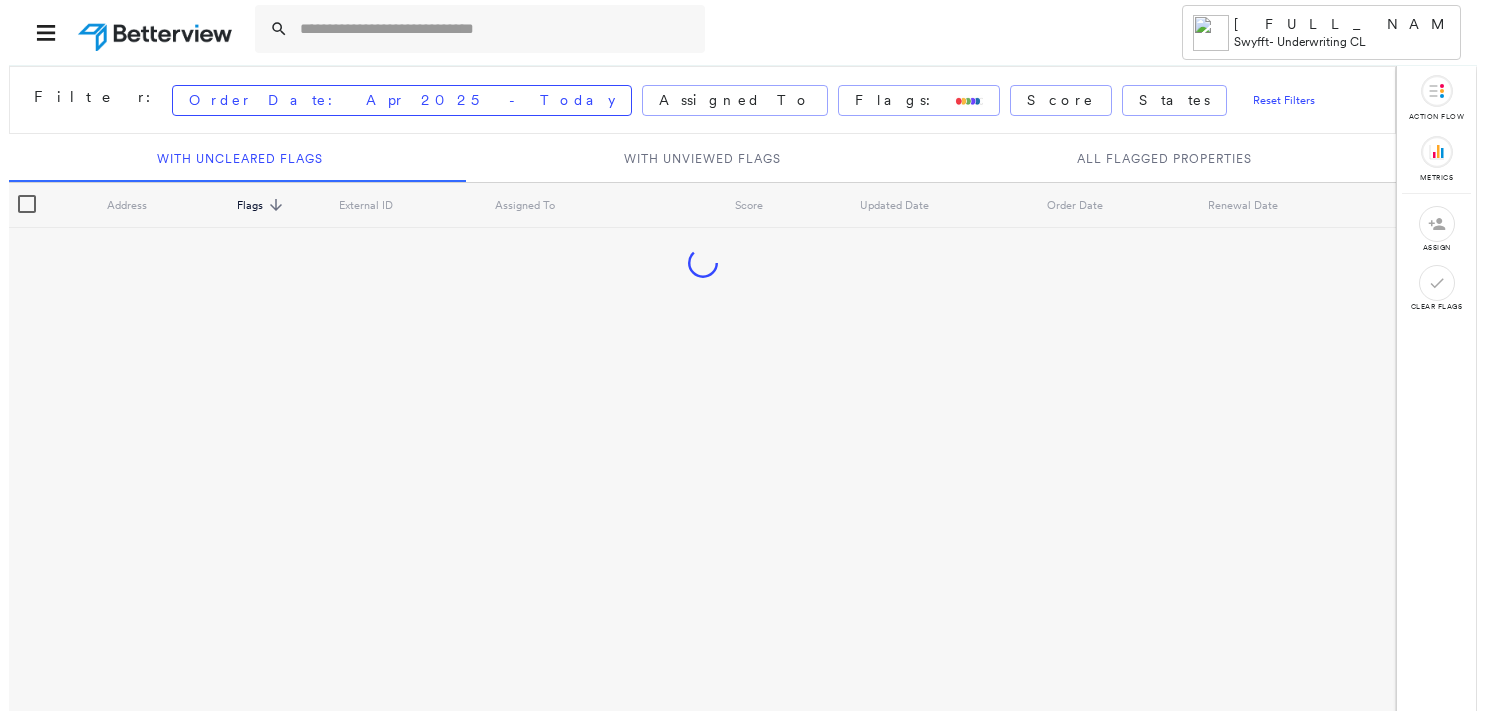scroll, scrollTop: 0, scrollLeft: 0, axis: both 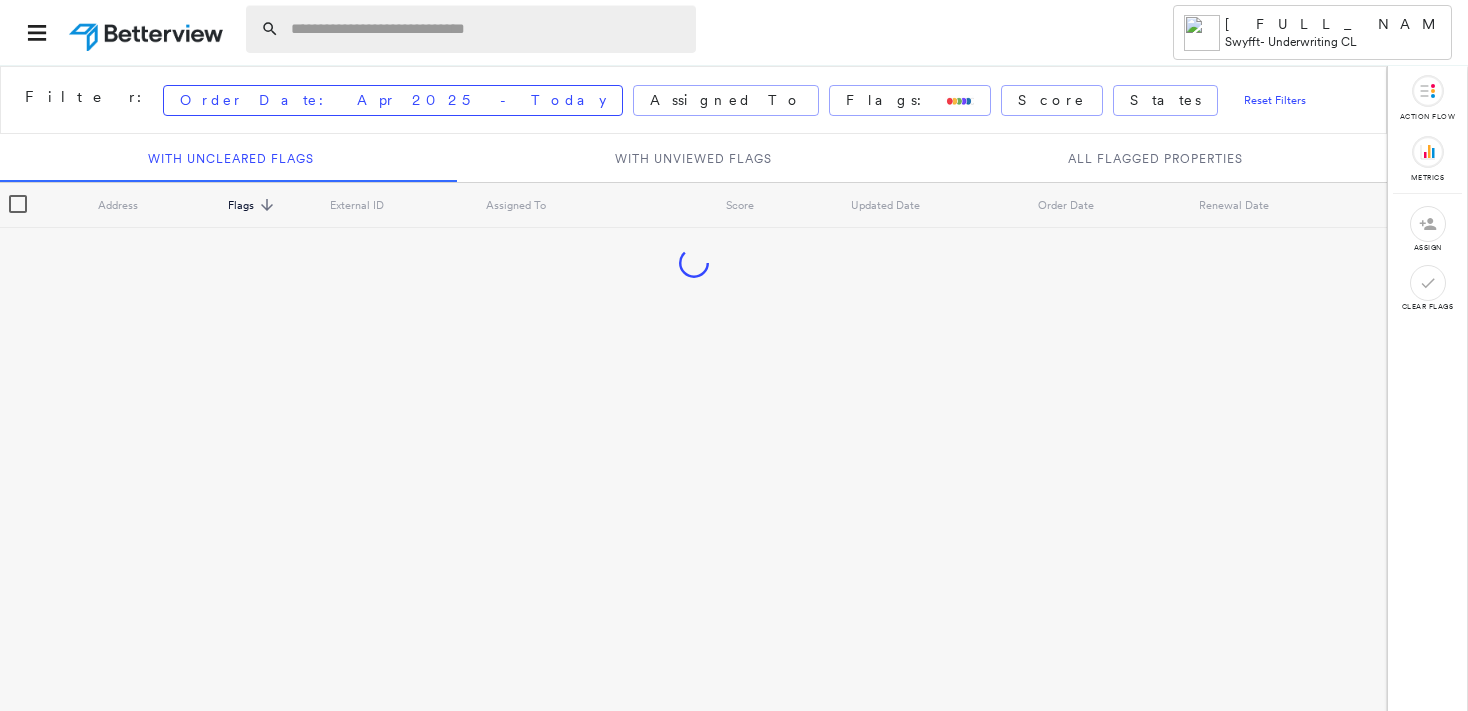 click at bounding box center (487, 29) 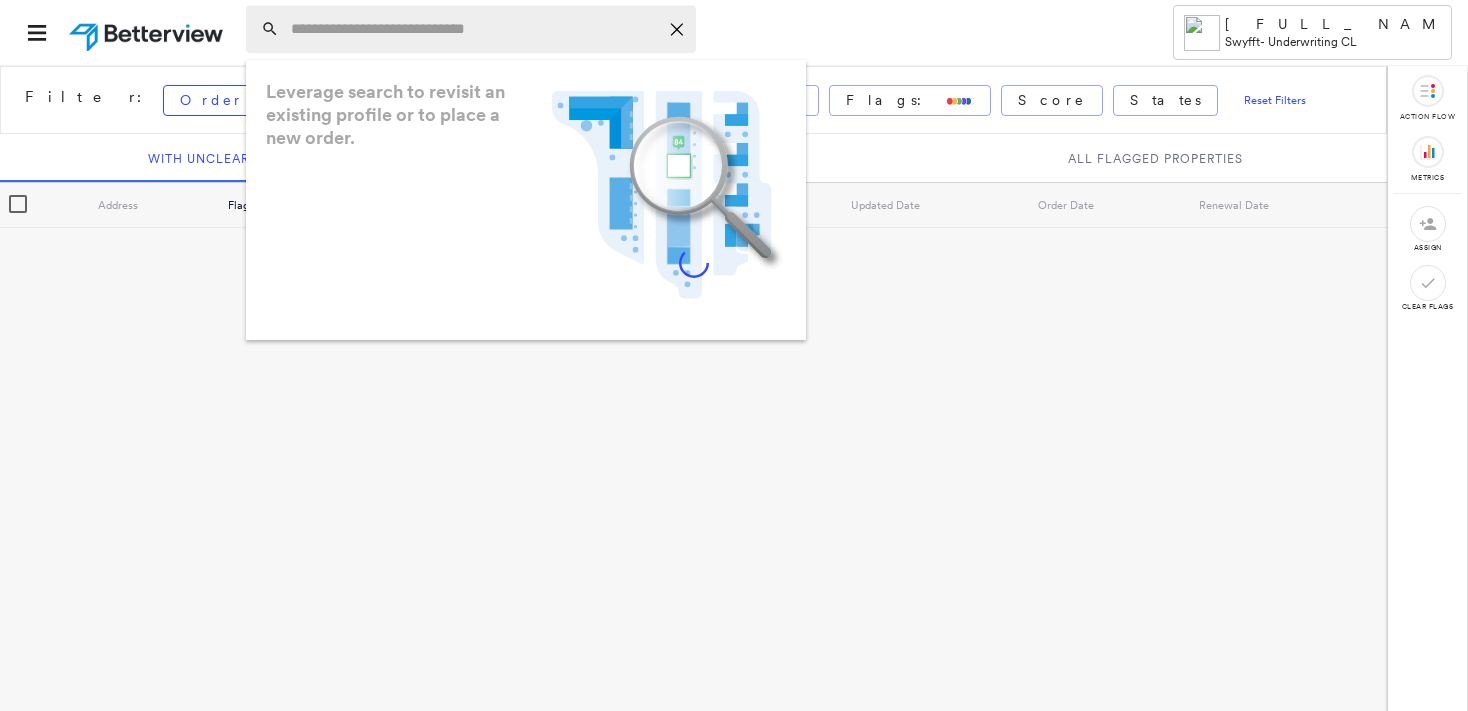 paste on "**********" 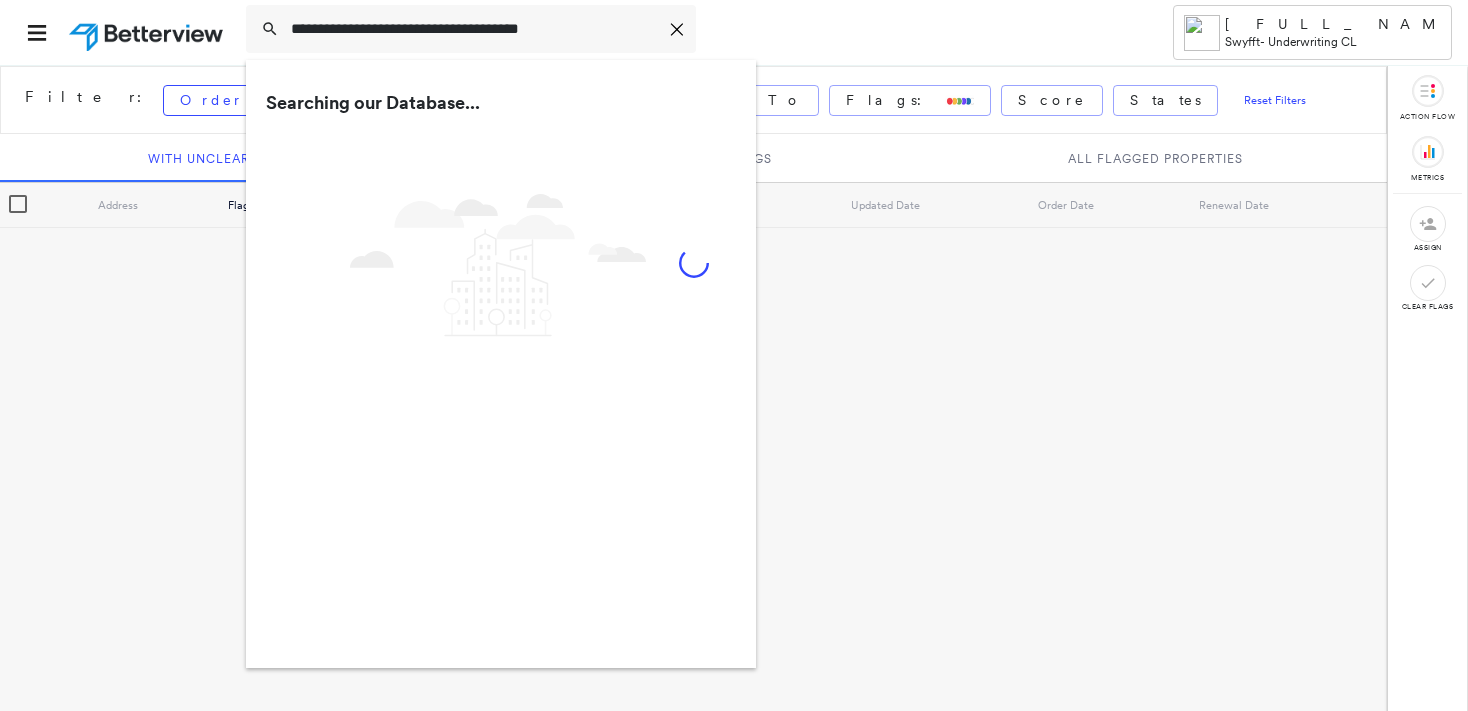 type on "**********" 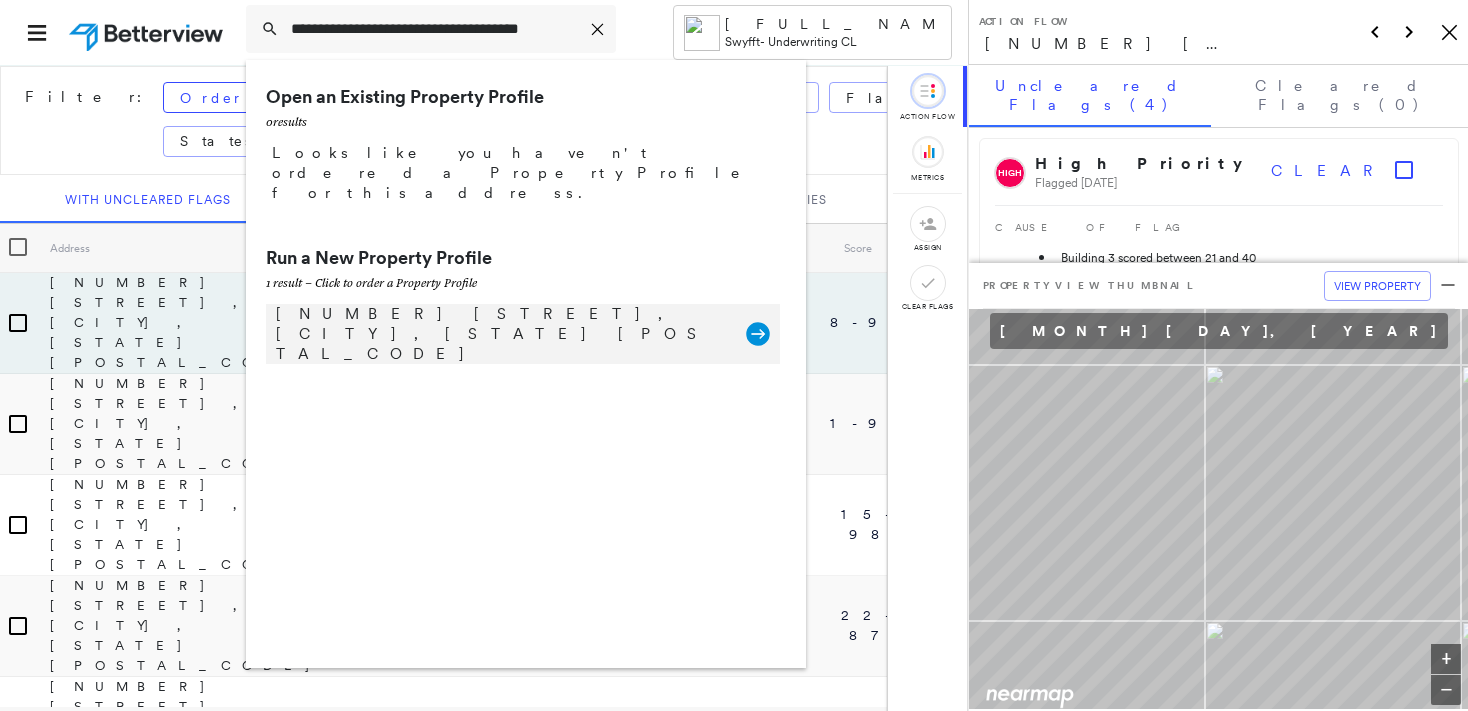 click on "5249 Sobrante Ave, El Sobrante, CA 94803" at bounding box center (501, 334) 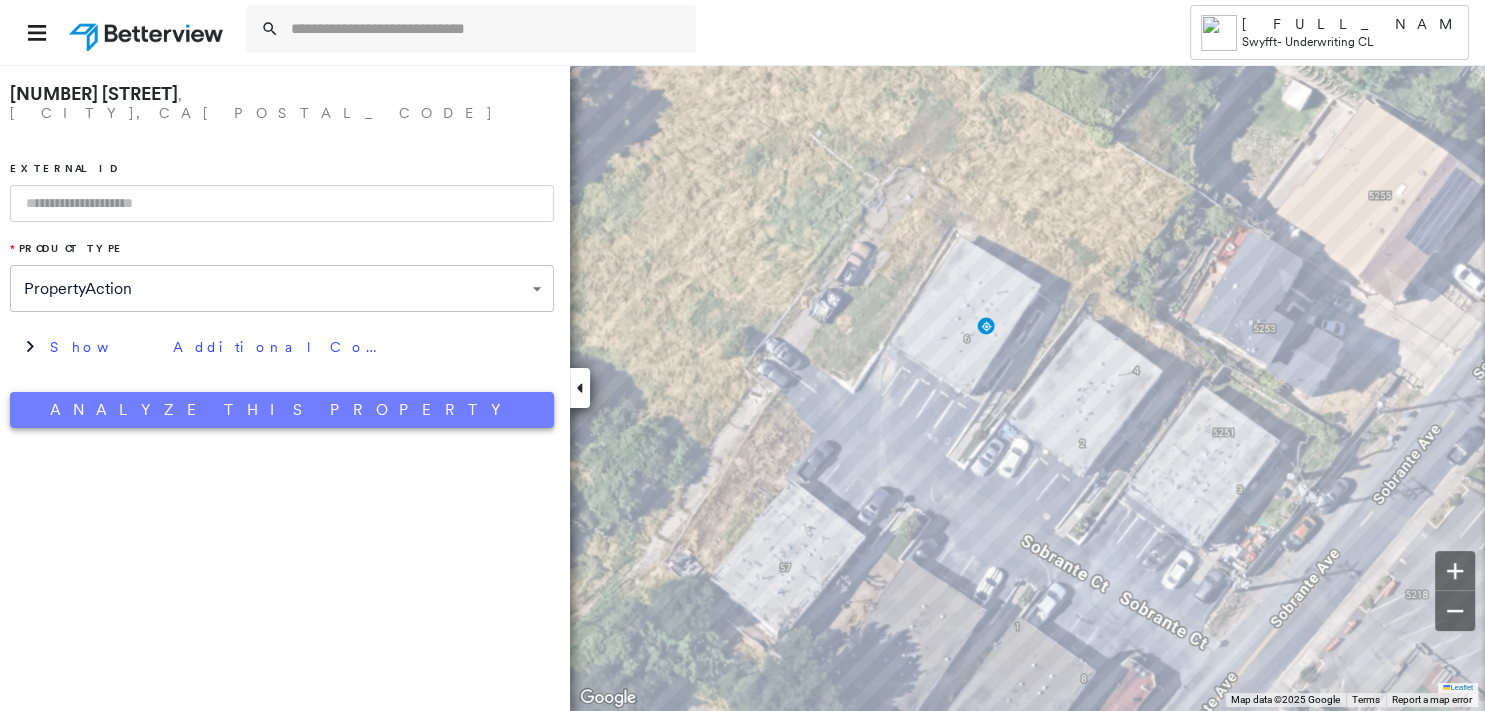click on "Analyze This Property" at bounding box center [282, 410] 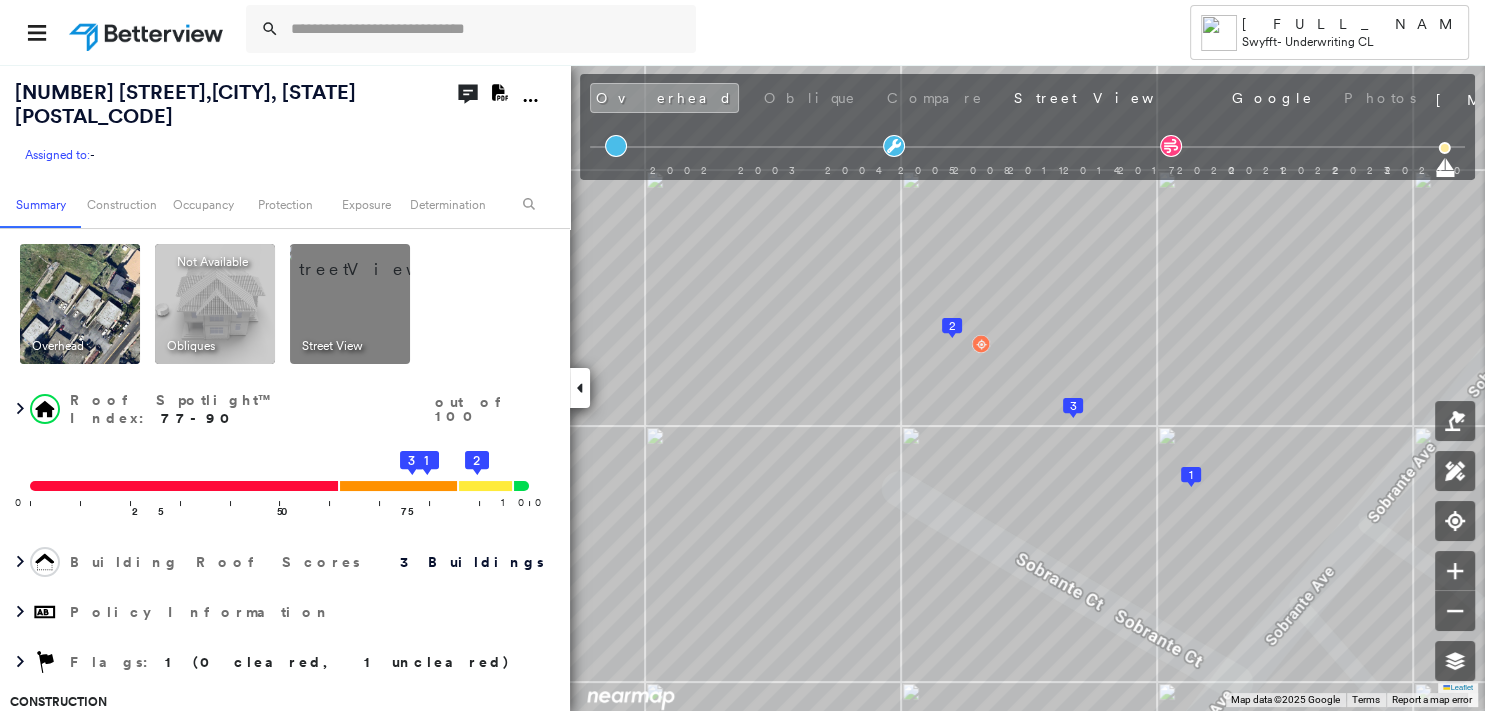 click on "Download PDF Report" 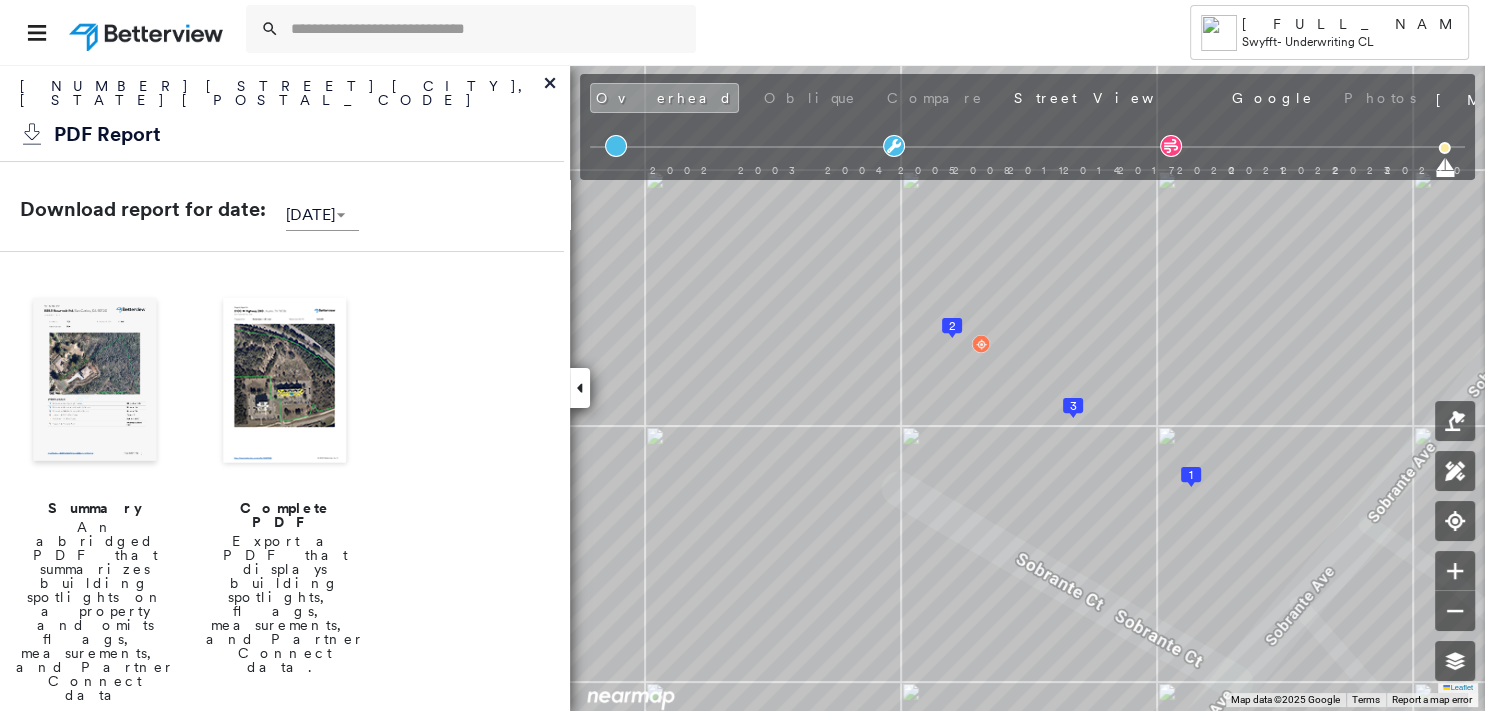 click at bounding box center (95, 382) 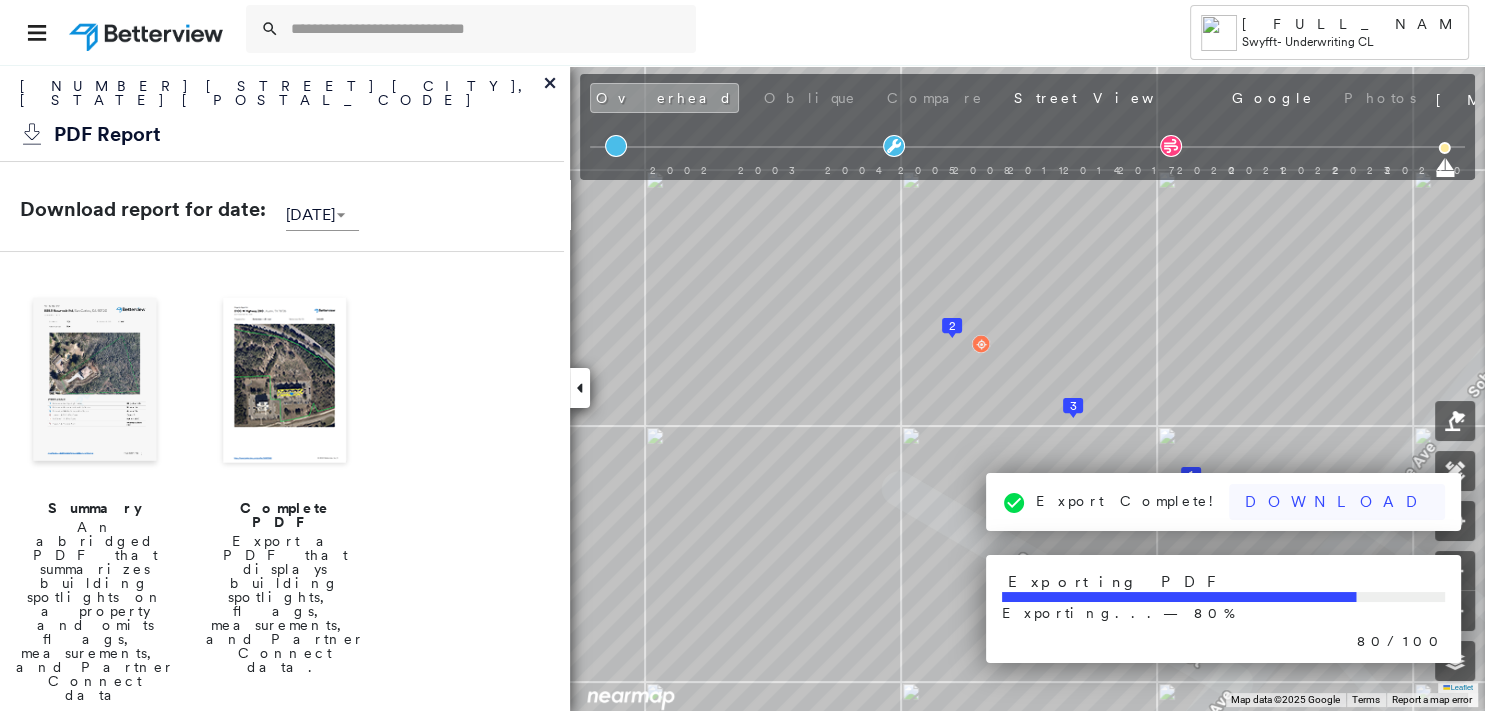 click on "Download" at bounding box center [1337, 502] 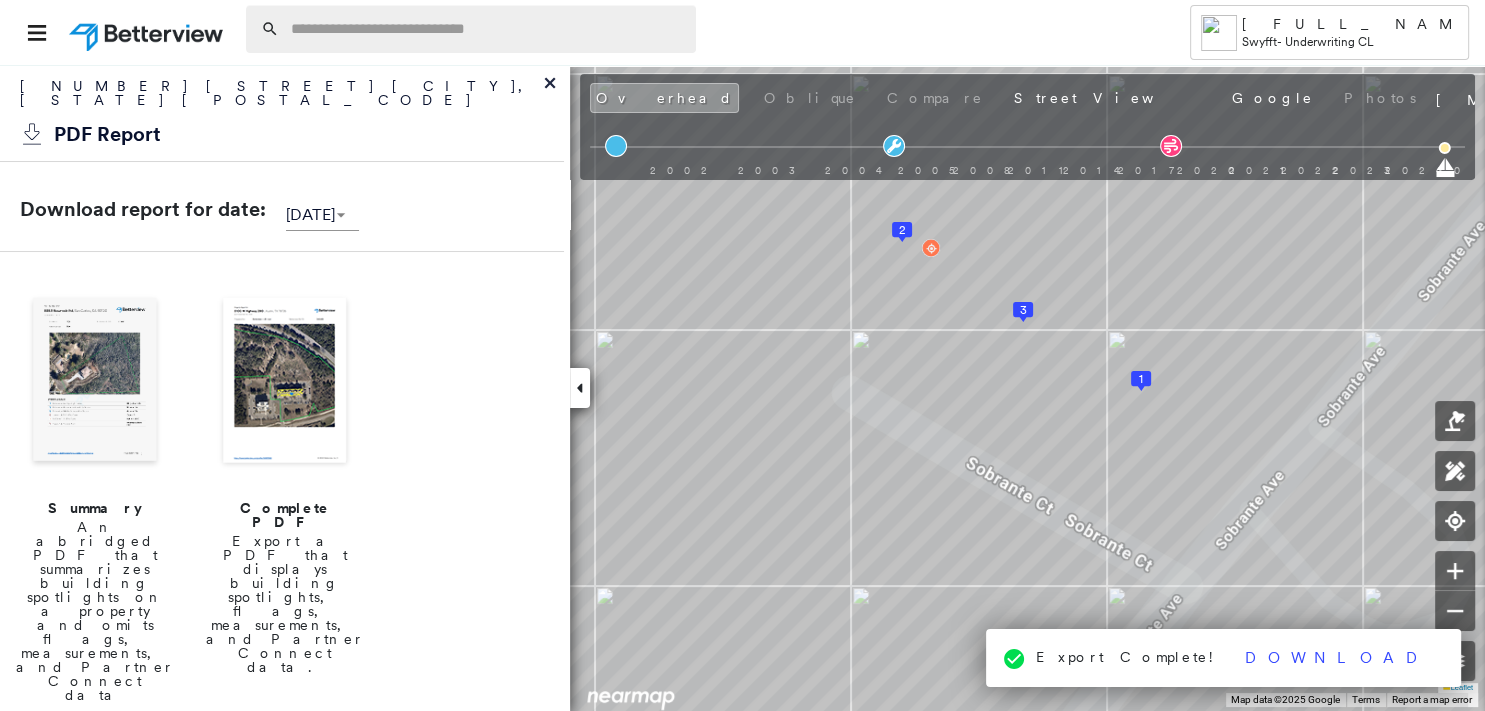click at bounding box center (487, 29) 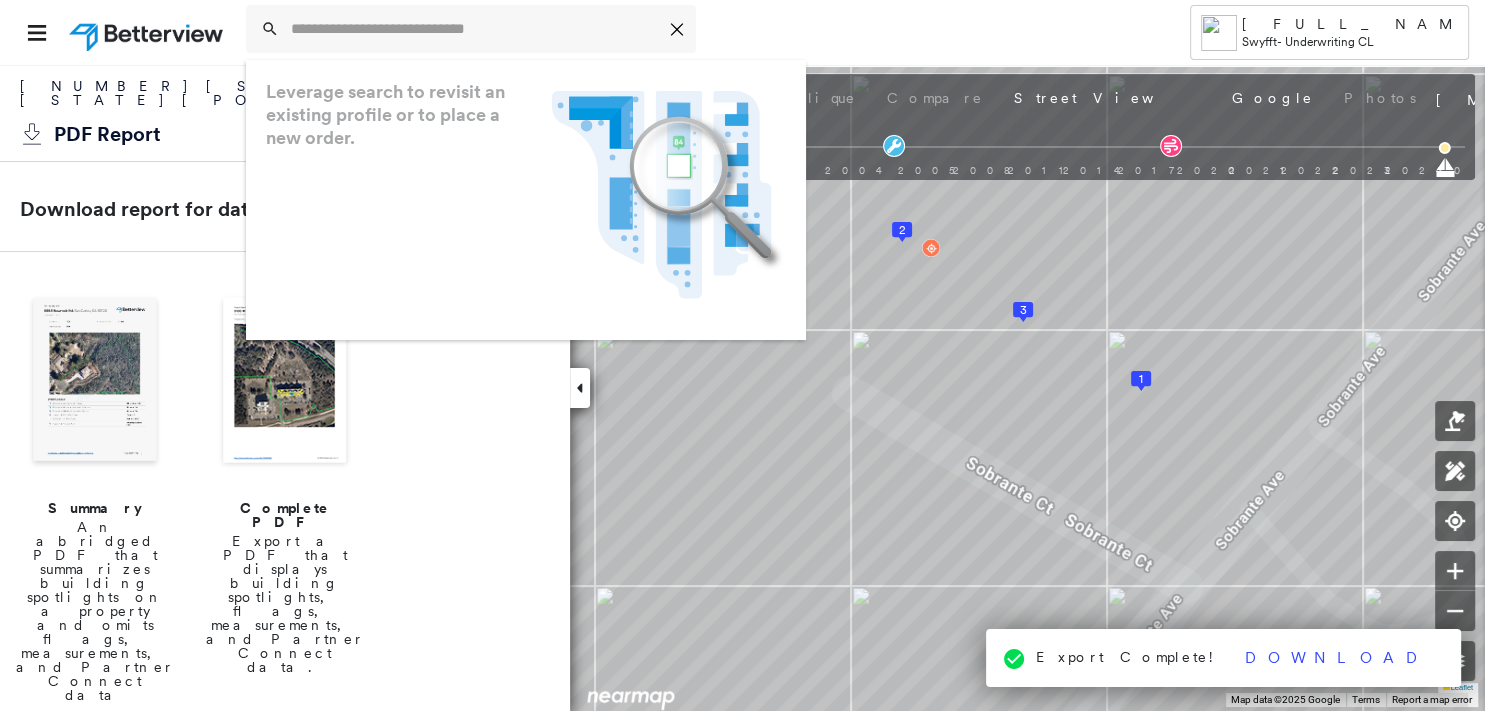 click on "**********" at bounding box center (282, 648) 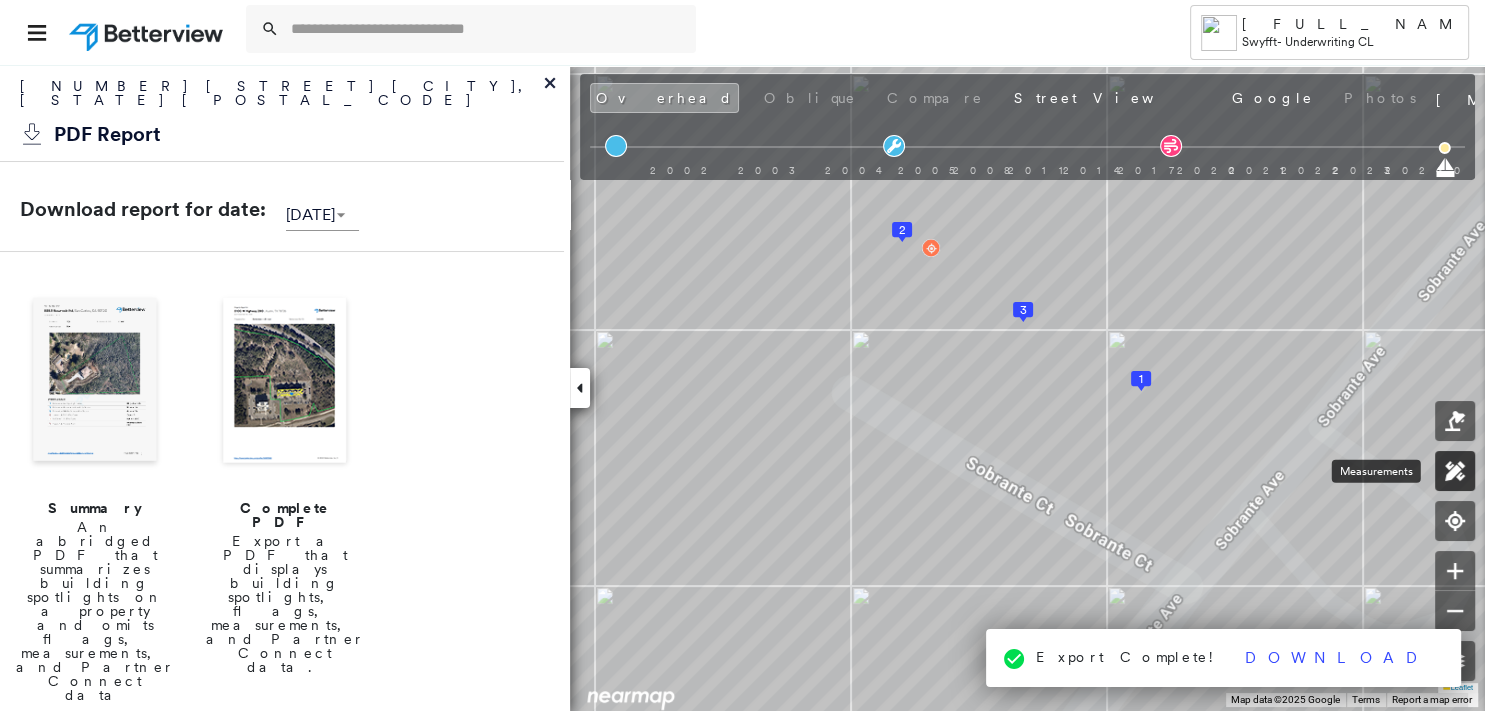 click 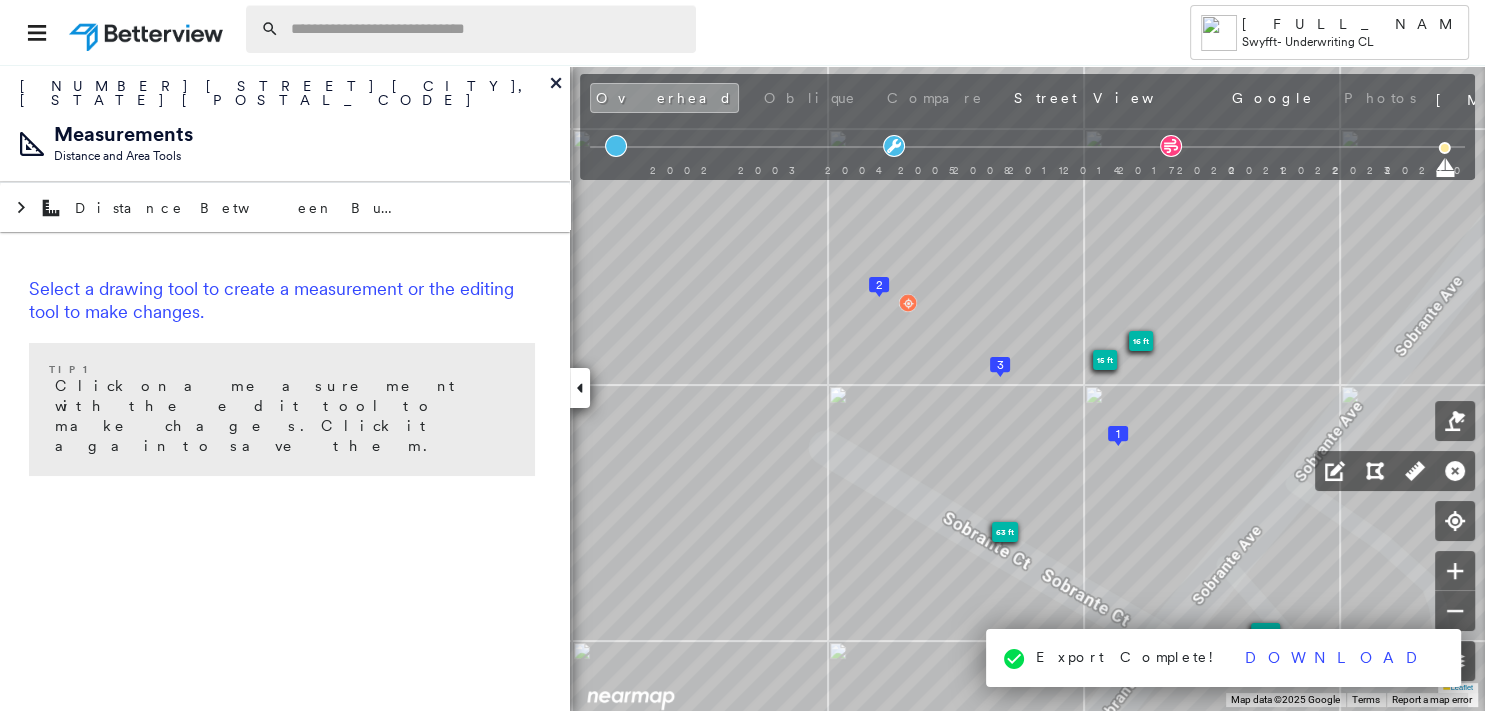 click at bounding box center (487, 29) 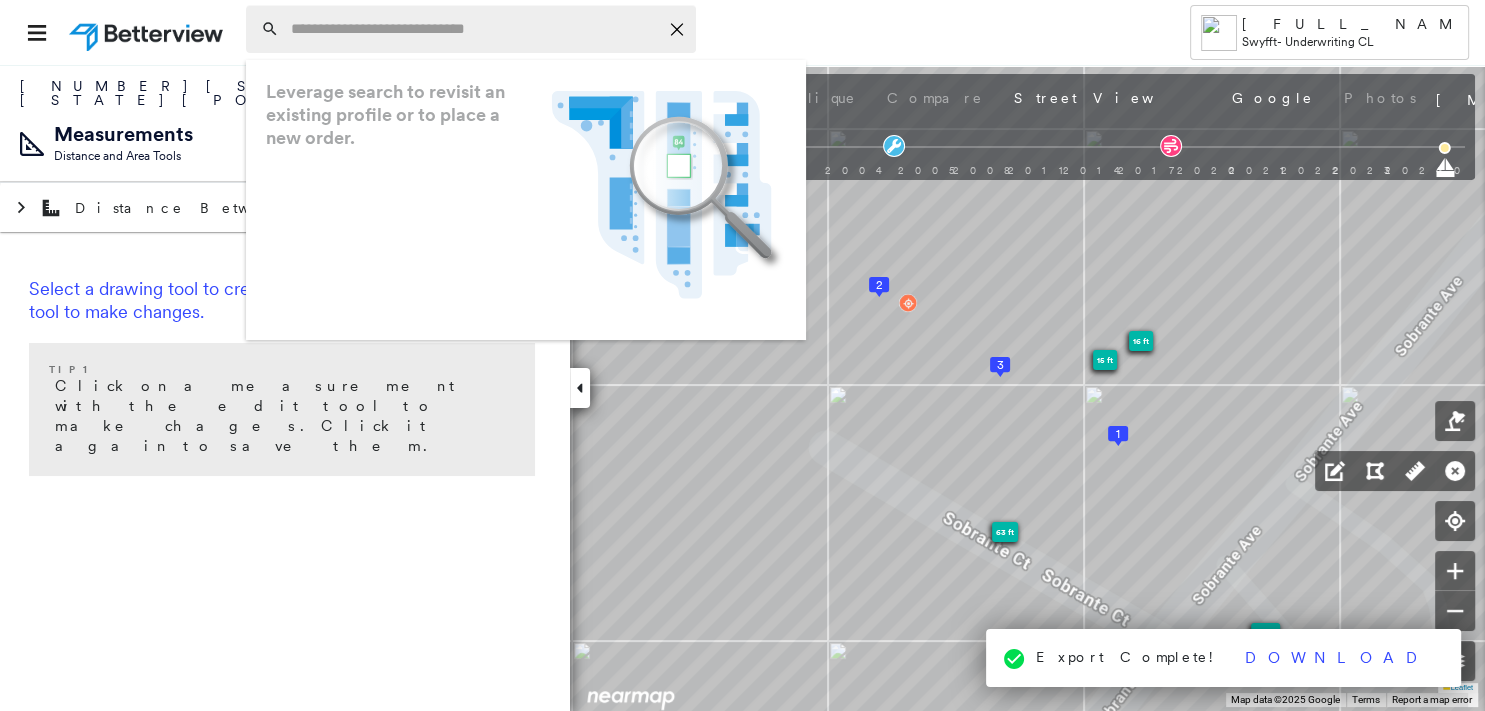 click at bounding box center (474, 29) 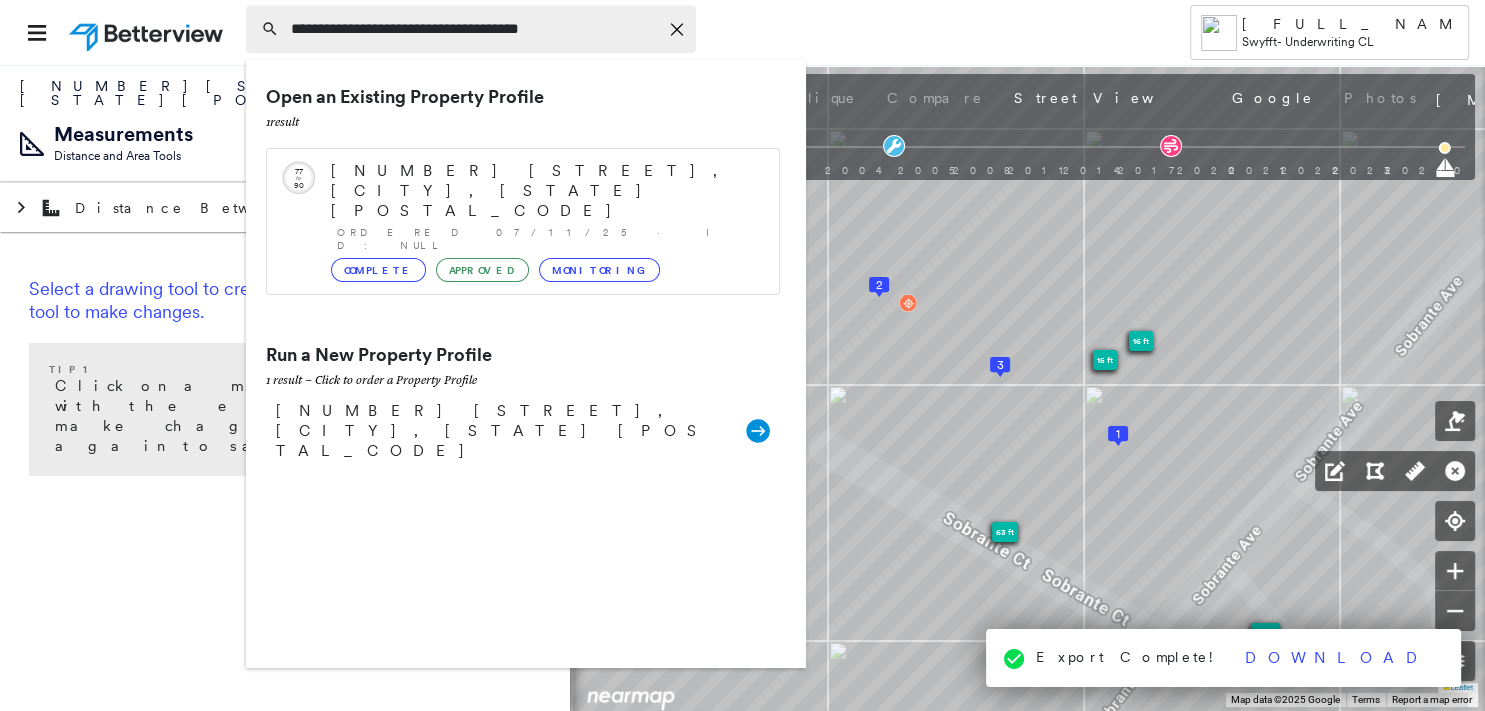 click on "**********" at bounding box center [474, 29] 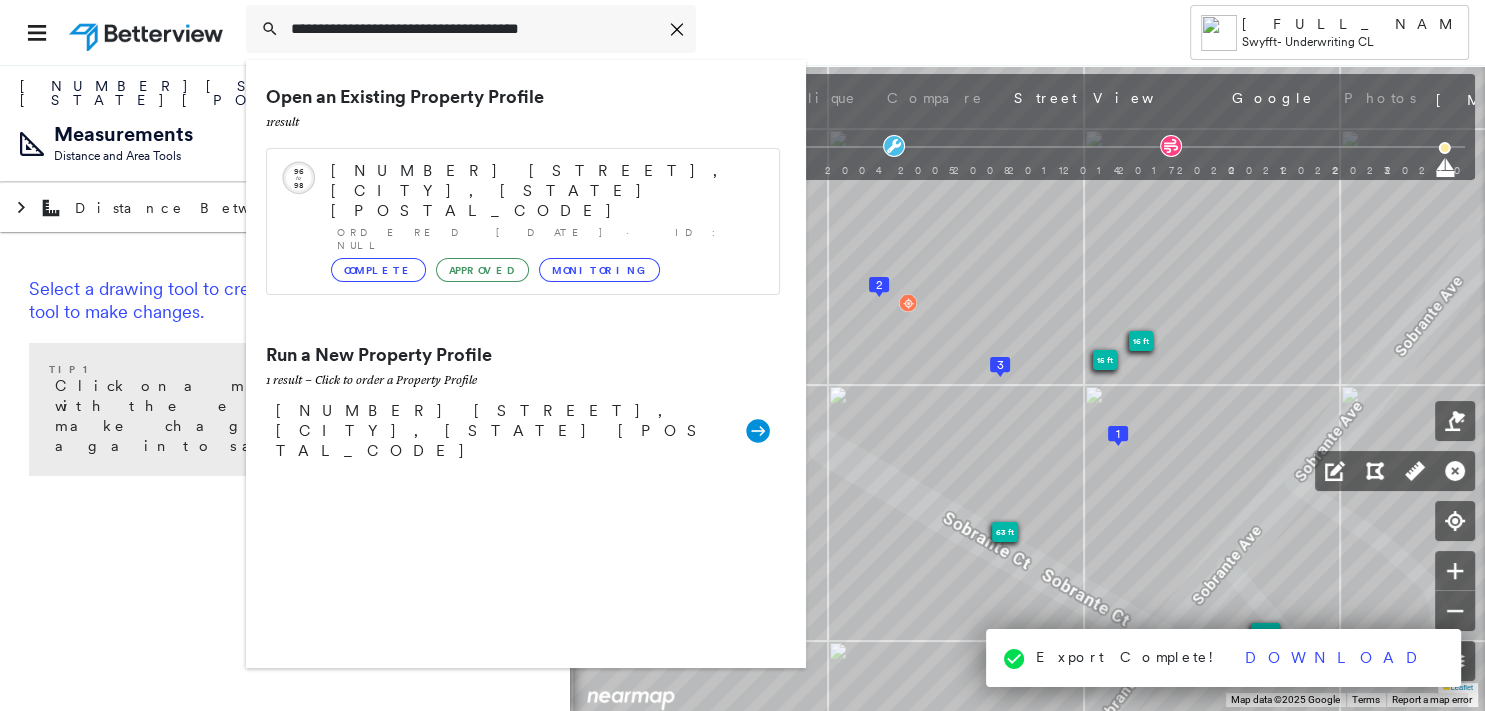 type on "**********" 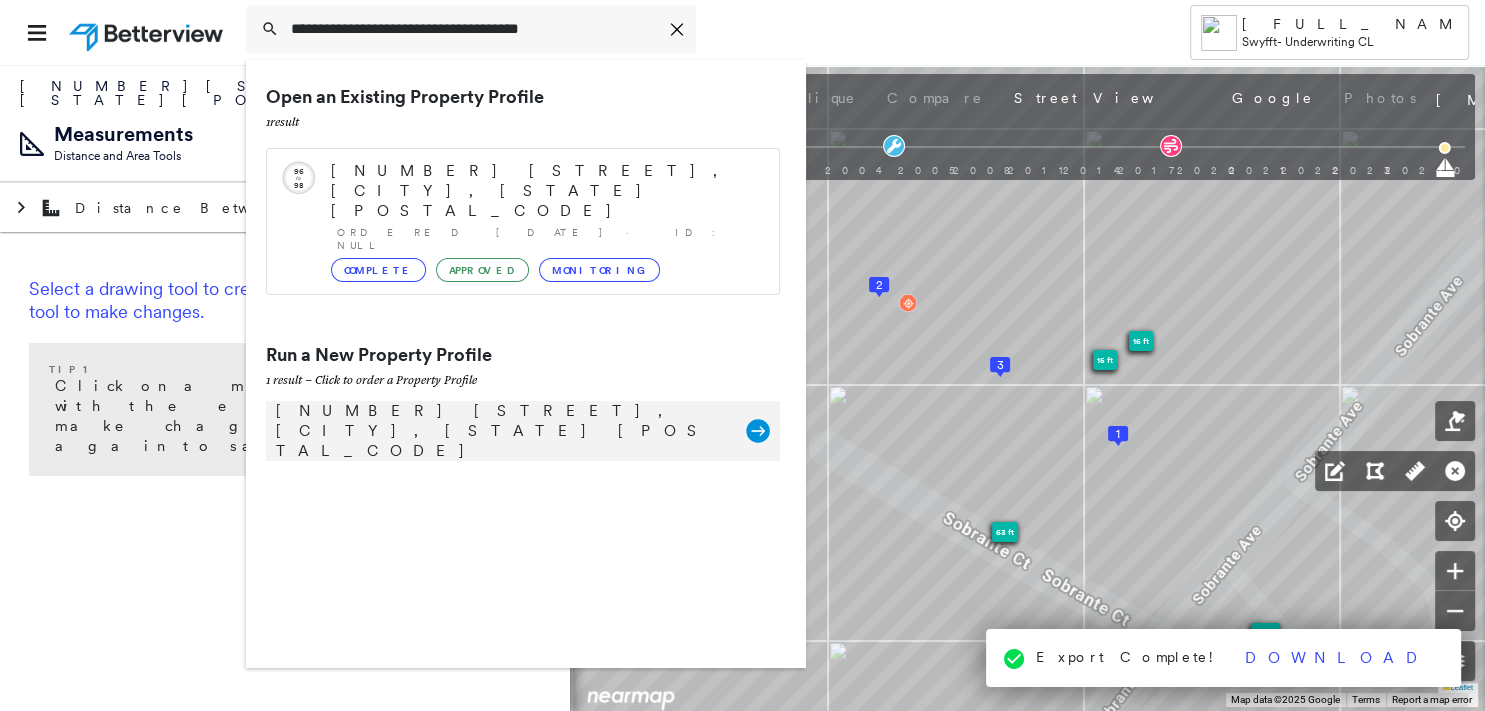 click on "5245 Sobrante Ave, El Sobrante, CA 94803" at bounding box center (501, 431) 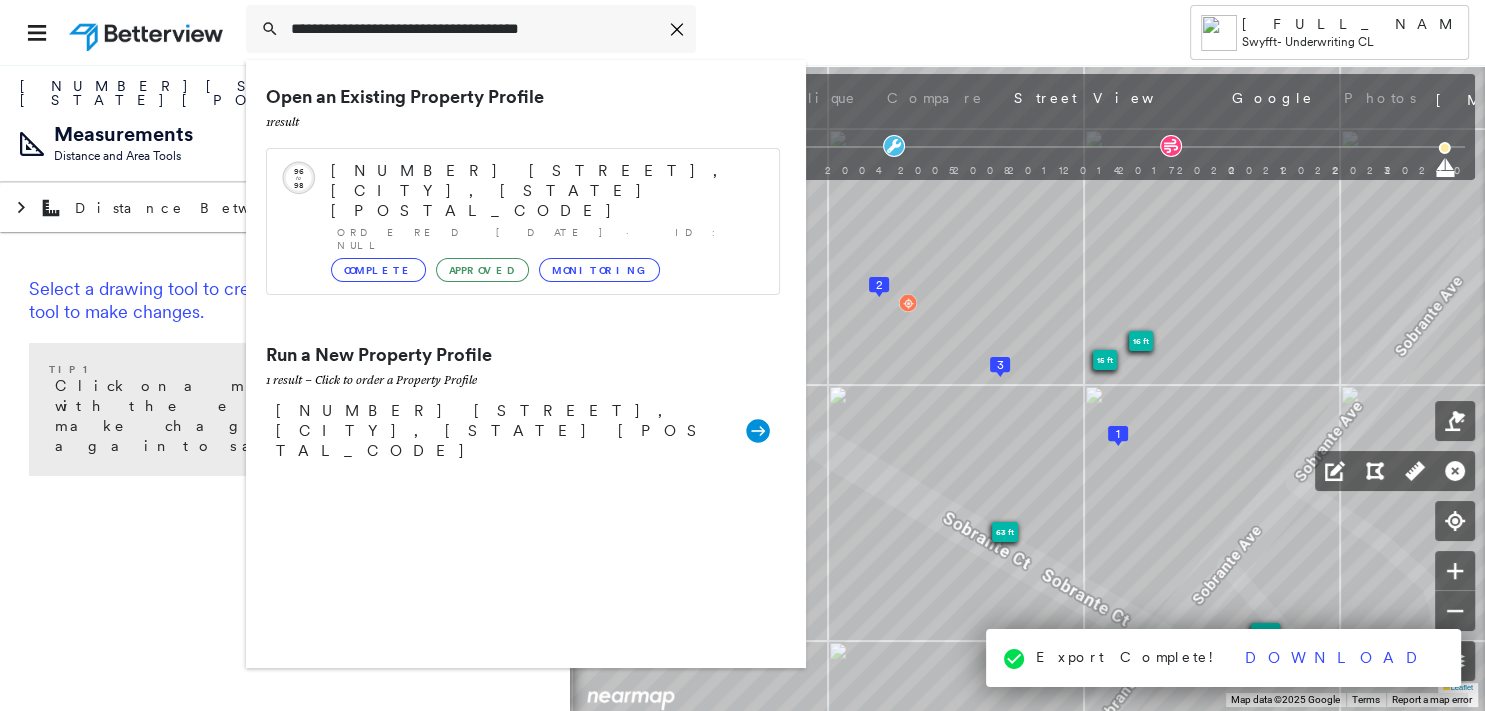 type 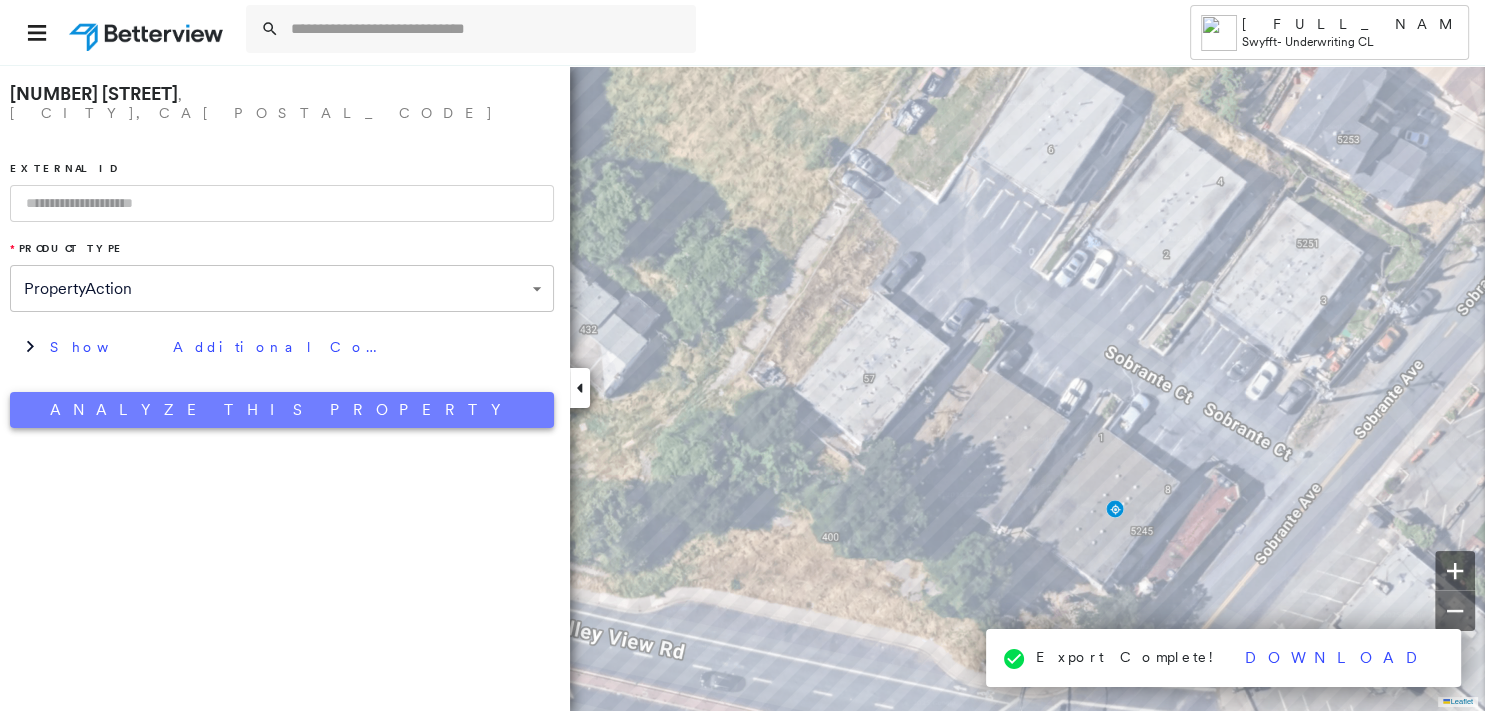 click on "Analyze This Property" at bounding box center [282, 410] 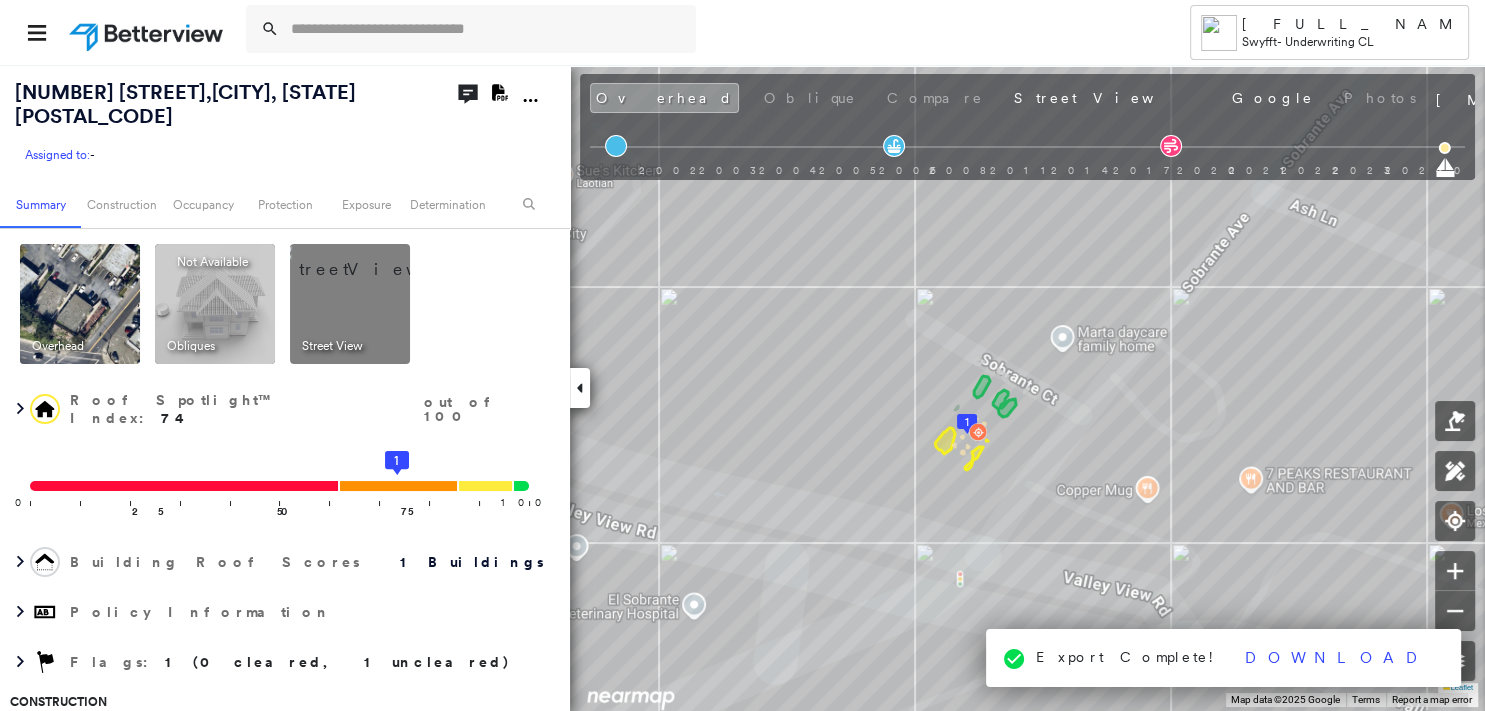 click 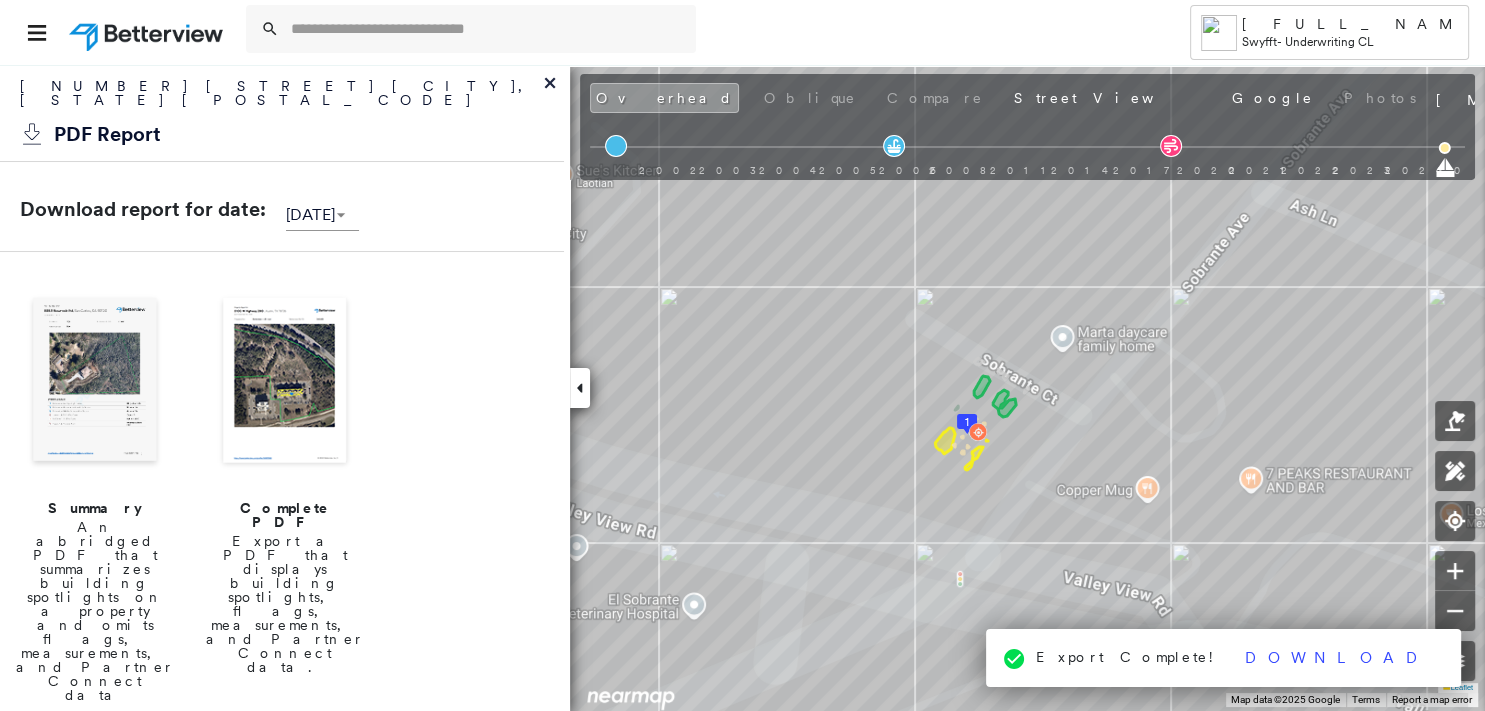 click at bounding box center [95, 382] 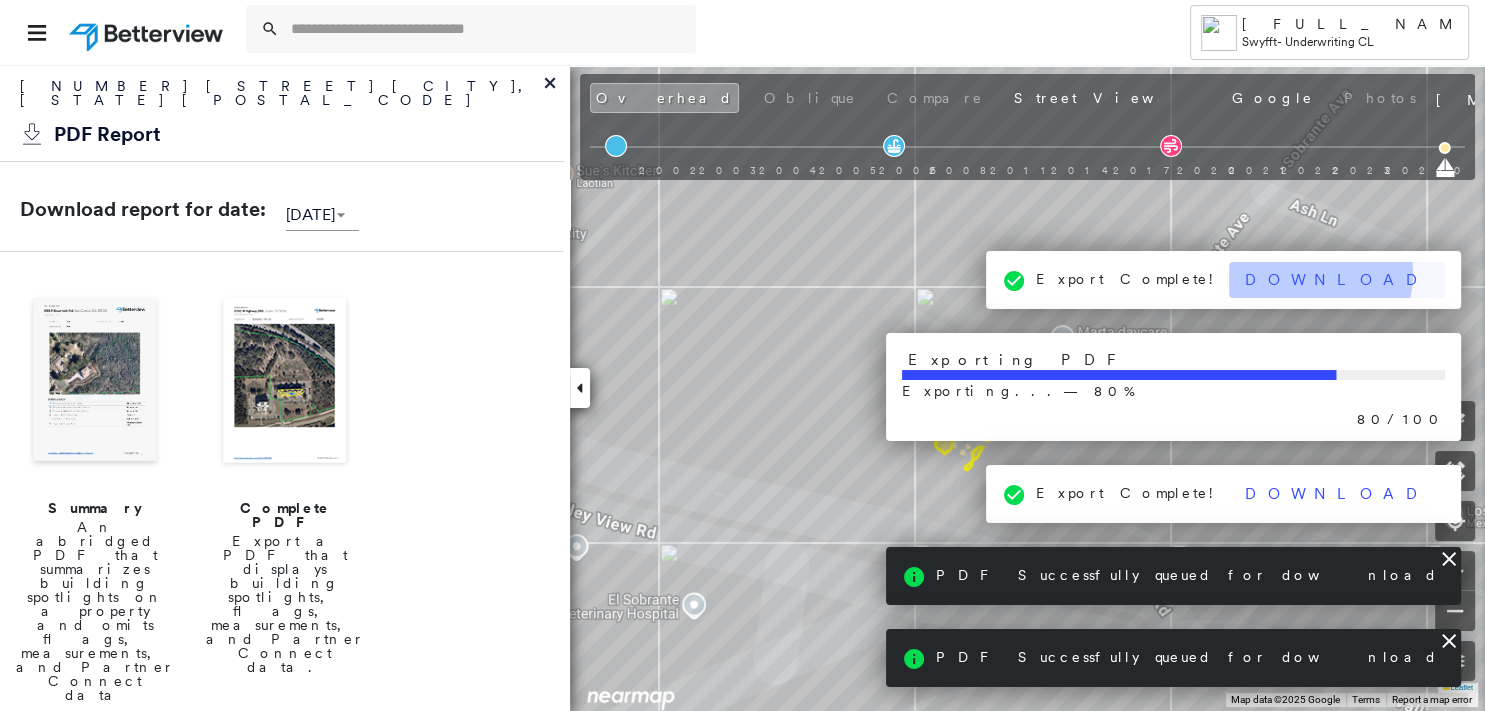 click on "Download" at bounding box center (1337, 280) 